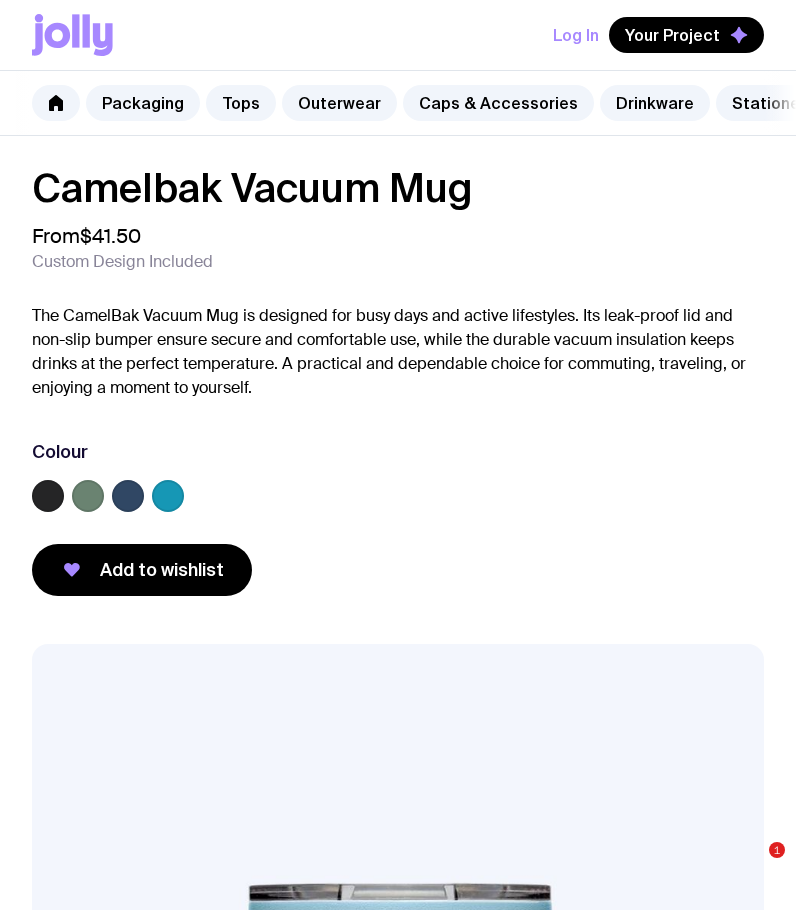 scroll, scrollTop: 100, scrollLeft: 0, axis: vertical 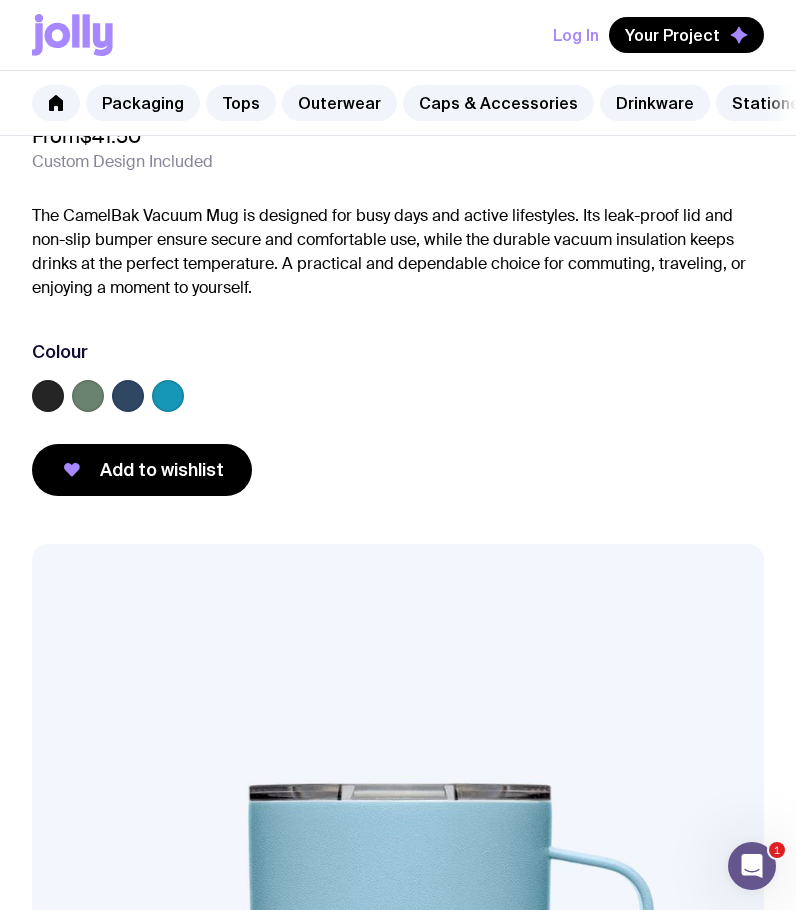 click at bounding box center (398, 400) 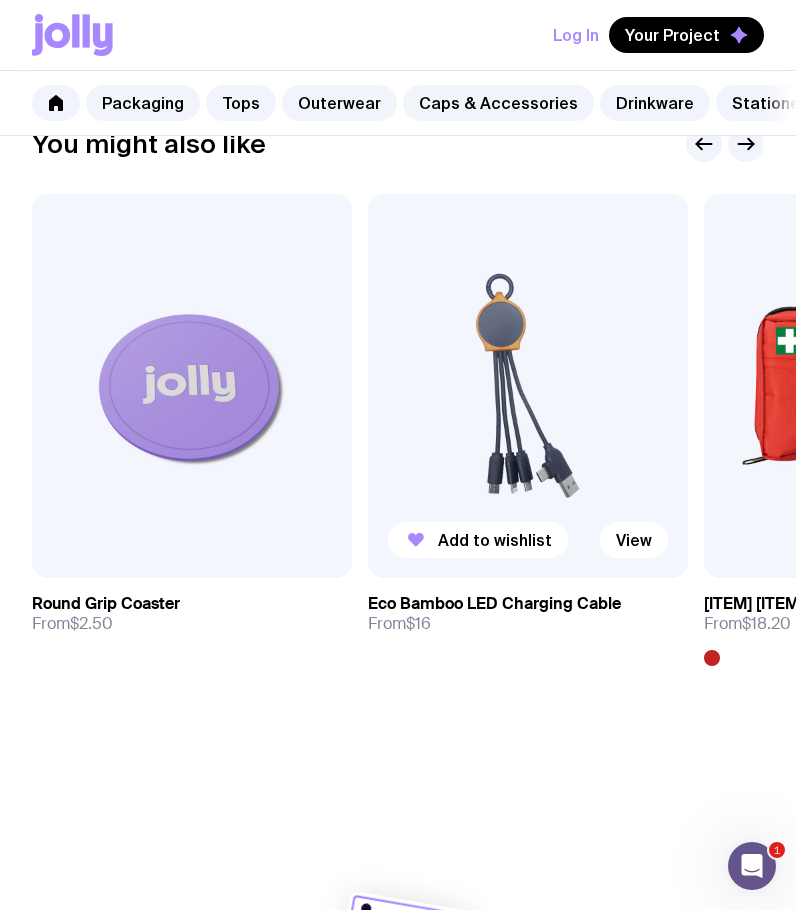 scroll, scrollTop: 2143, scrollLeft: 0, axis: vertical 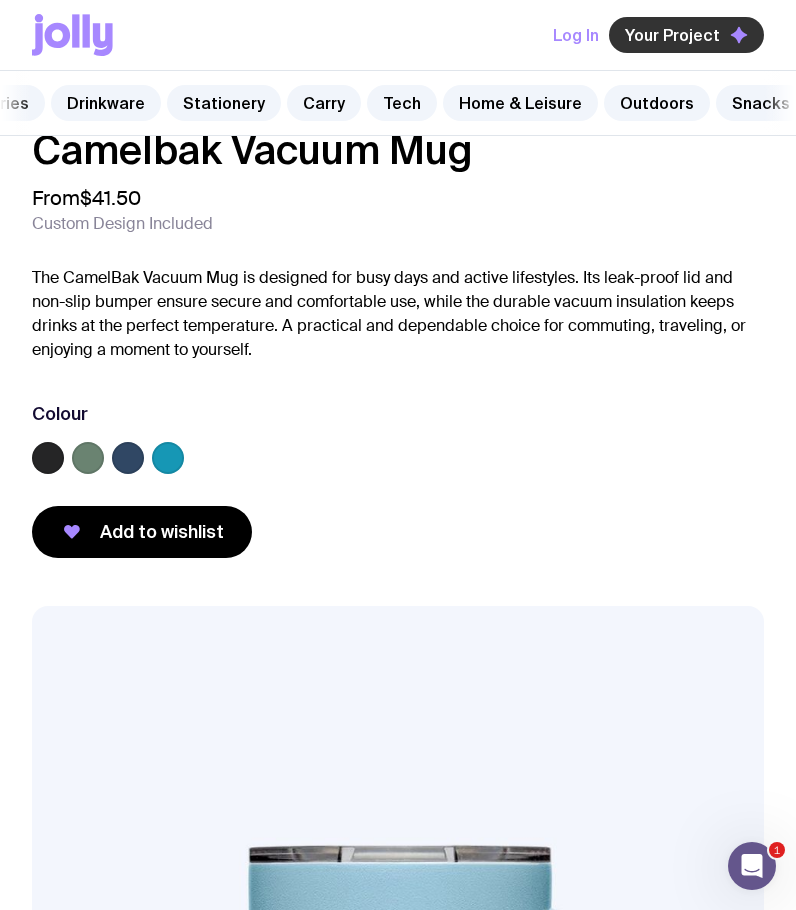 click on "Your Project" at bounding box center [672, 35] 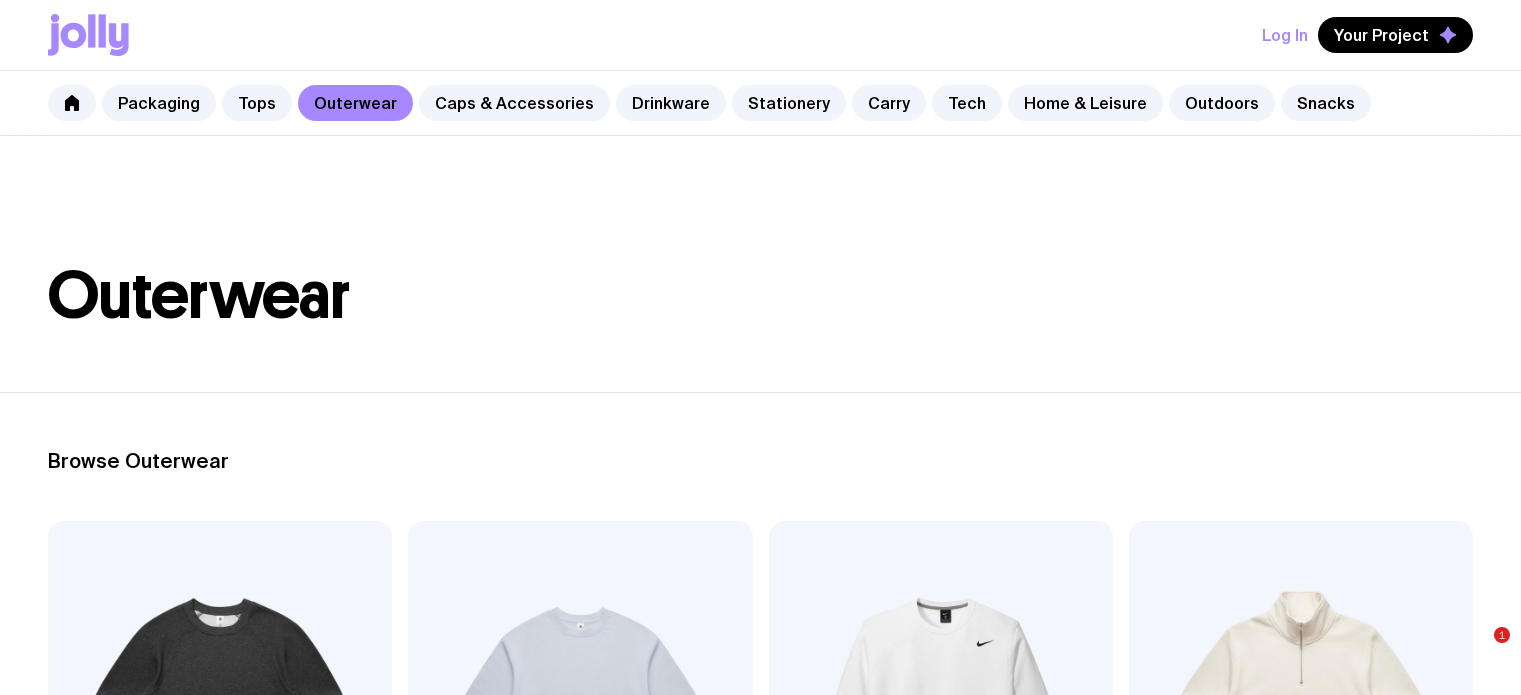 scroll, scrollTop: 1026, scrollLeft: 0, axis: vertical 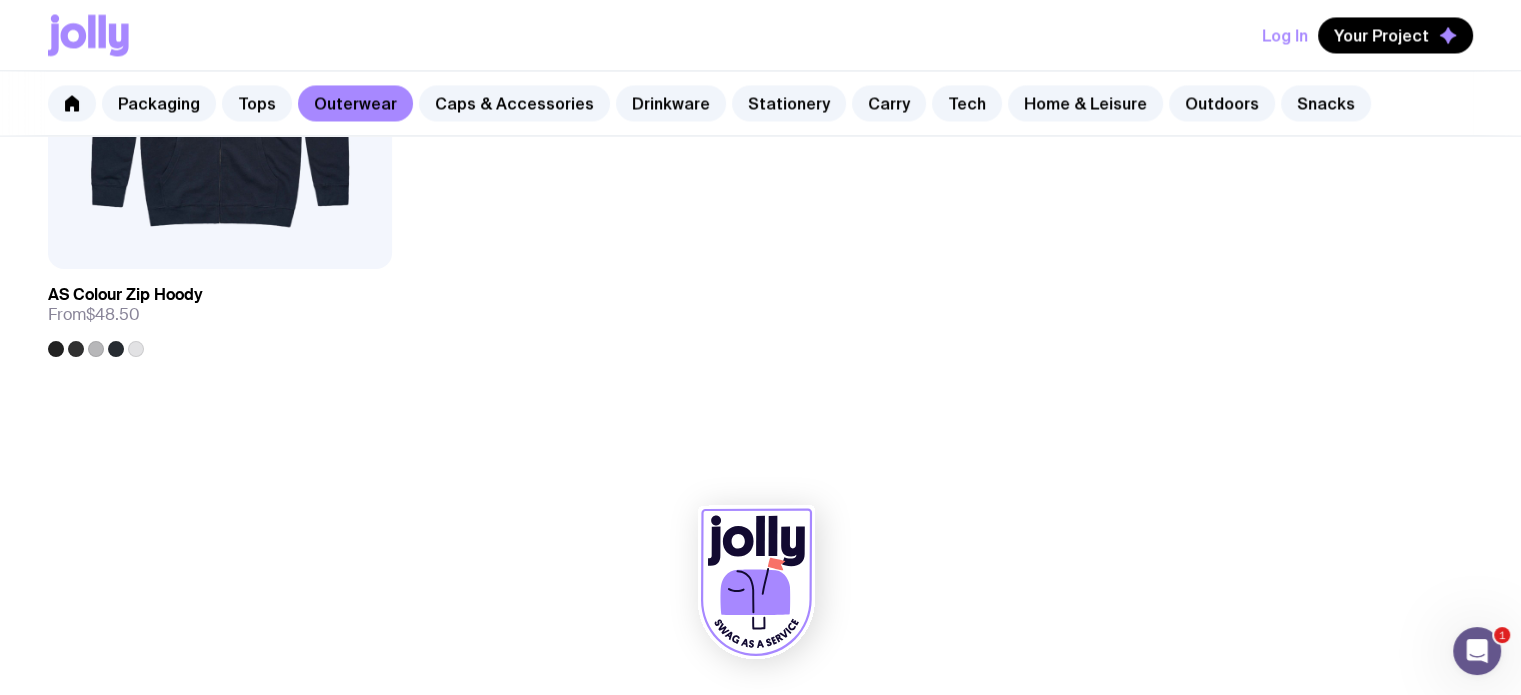 drag, startPoint x: 772, startPoint y: 588, endPoint x: 718, endPoint y: 593, distance: 54.230988 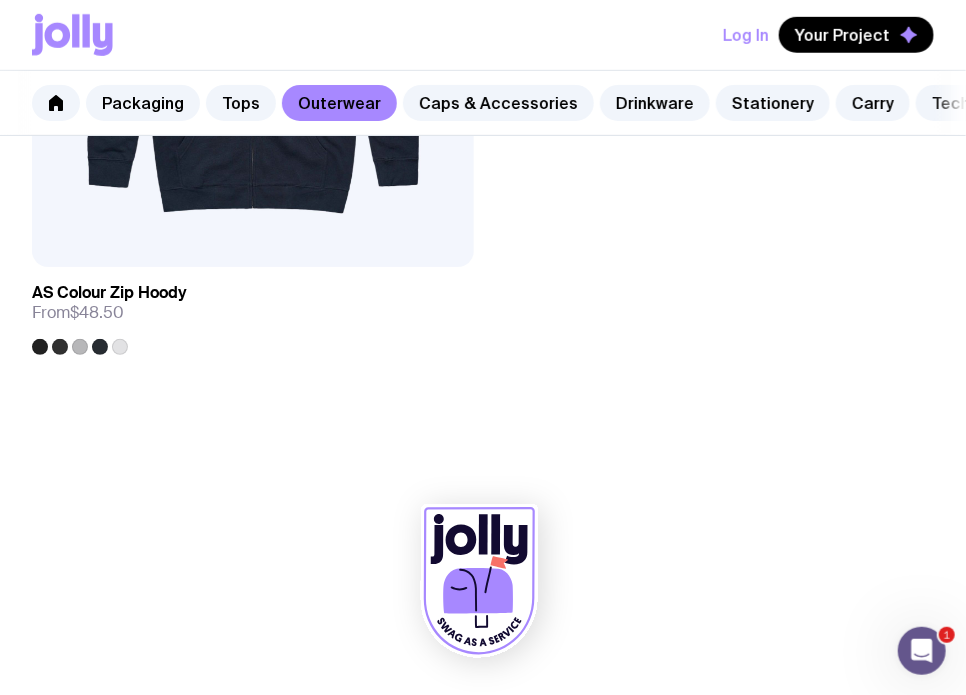 scroll, scrollTop: 7625, scrollLeft: 0, axis: vertical 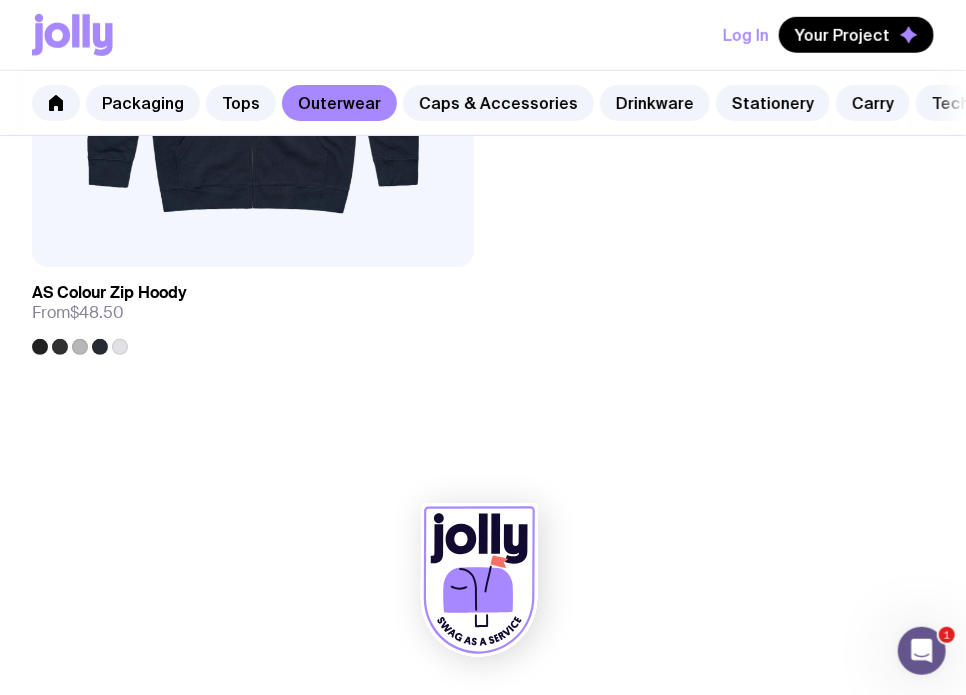 drag, startPoint x: 438, startPoint y: 570, endPoint x: 387, endPoint y: 521, distance: 70.724815 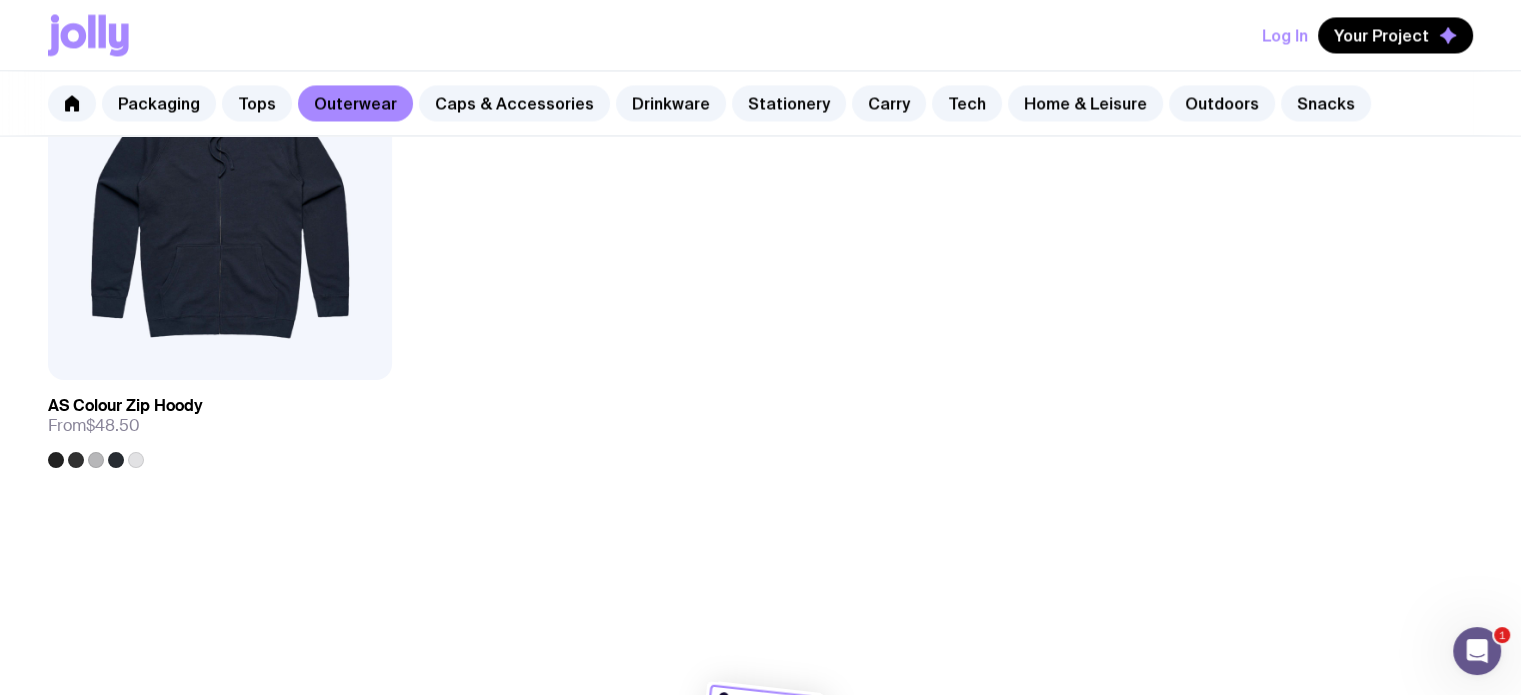 scroll, scrollTop: 3491, scrollLeft: 0, axis: vertical 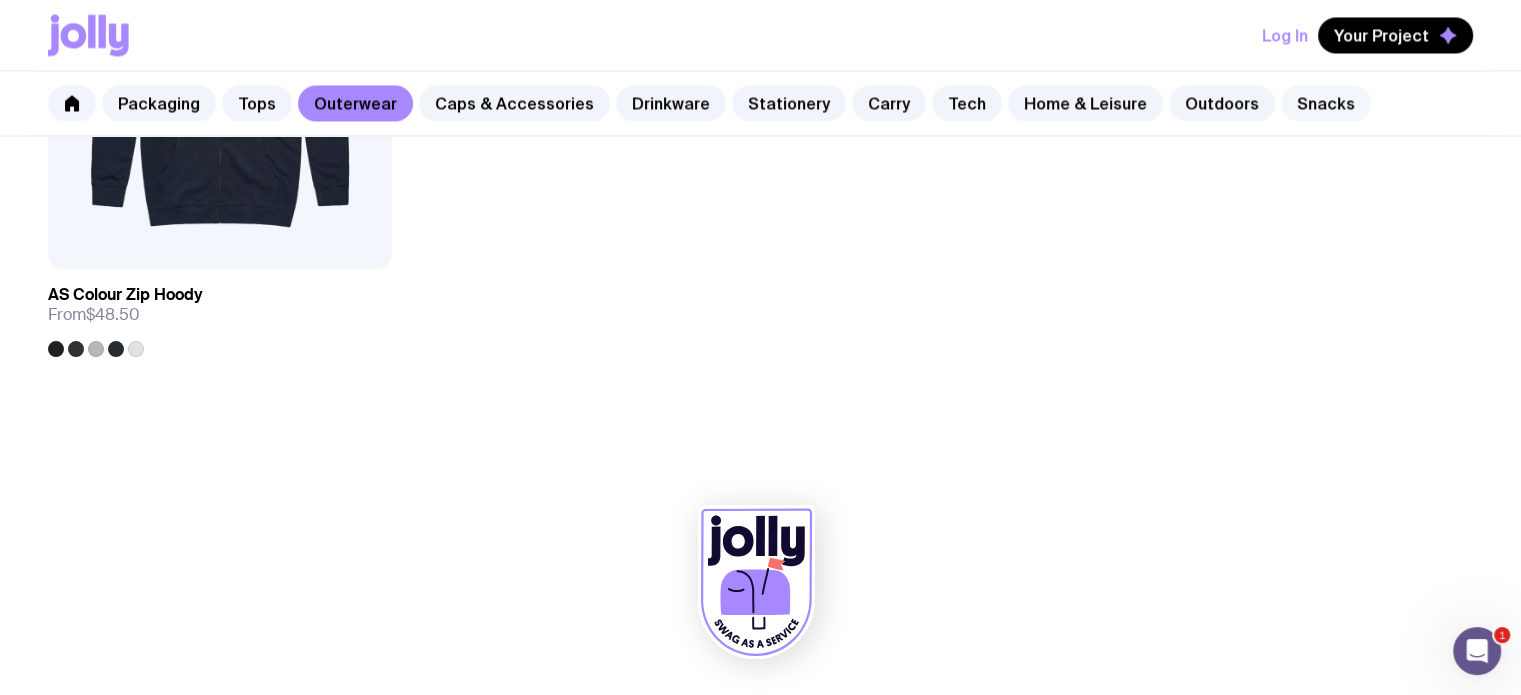 click on "Snacks" 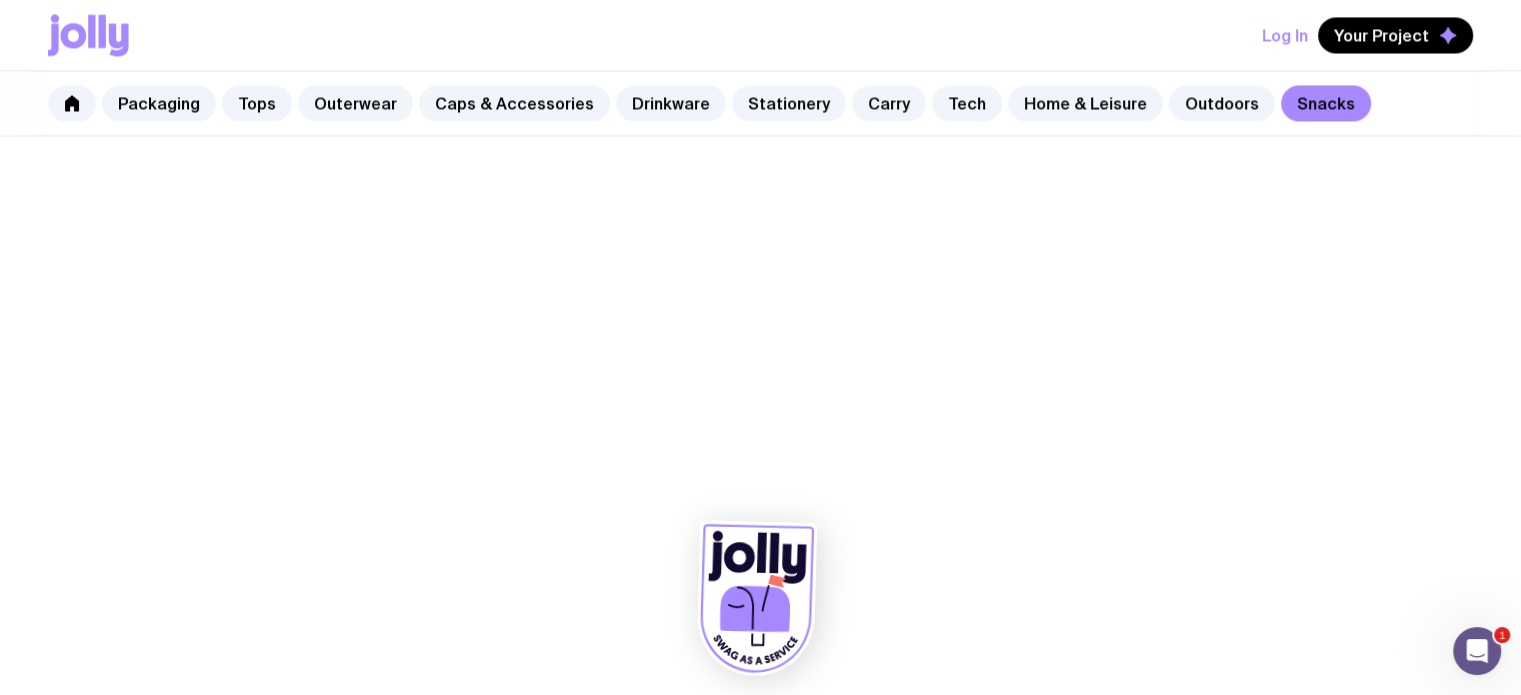 scroll, scrollTop: 0, scrollLeft: 0, axis: both 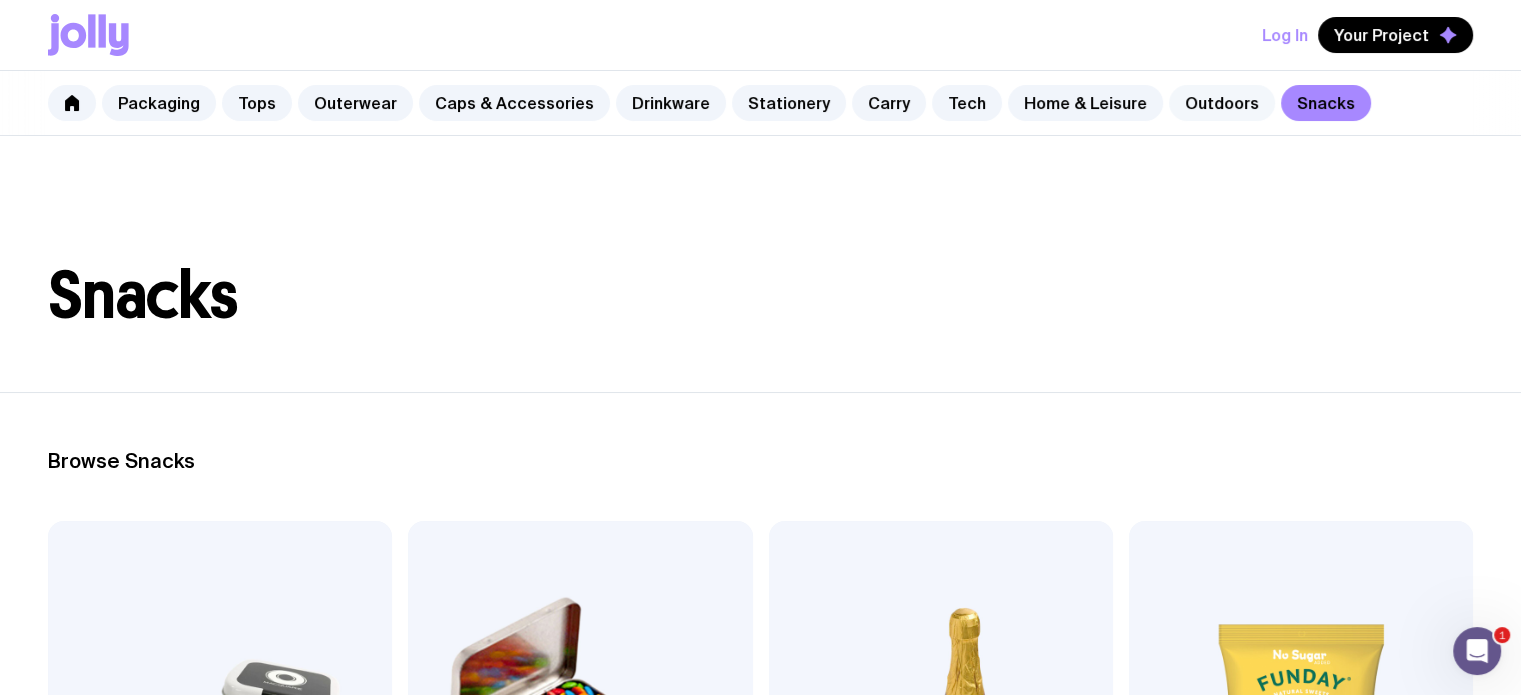 click on "Outdoors" 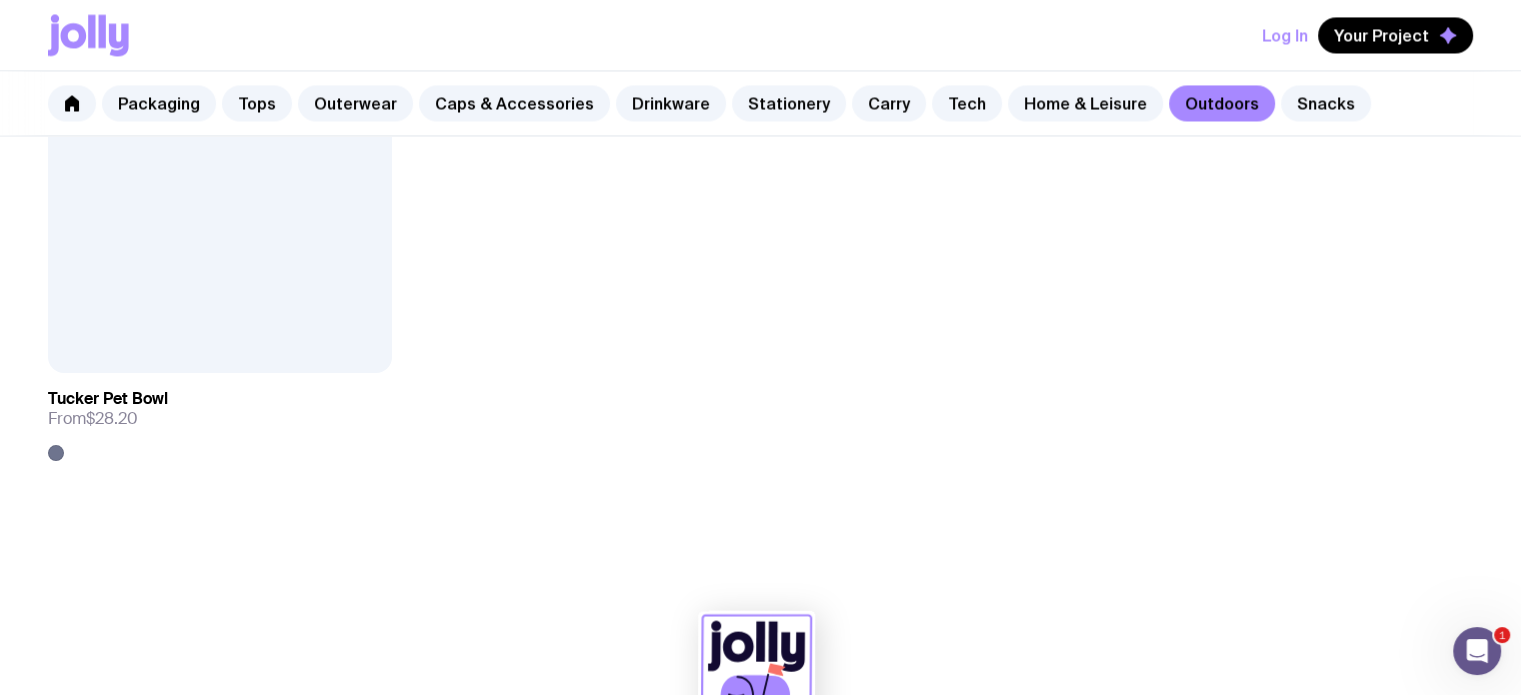 scroll, scrollTop: 3491, scrollLeft: 0, axis: vertical 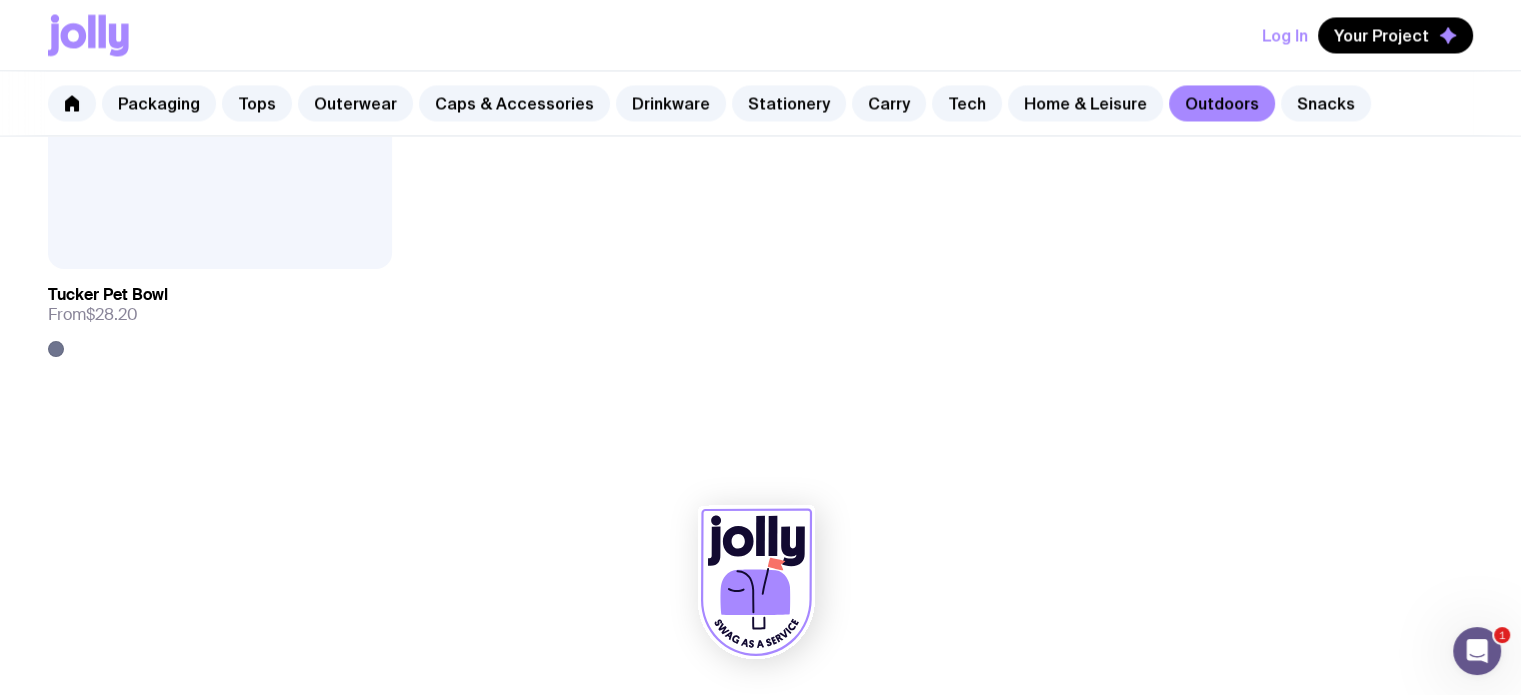 click on "Packaging Tops Outerwear Caps & Accessories Drinkware Stationery Carry Tech Home & Leisure Outdoors Snacks" at bounding box center [760, 103] 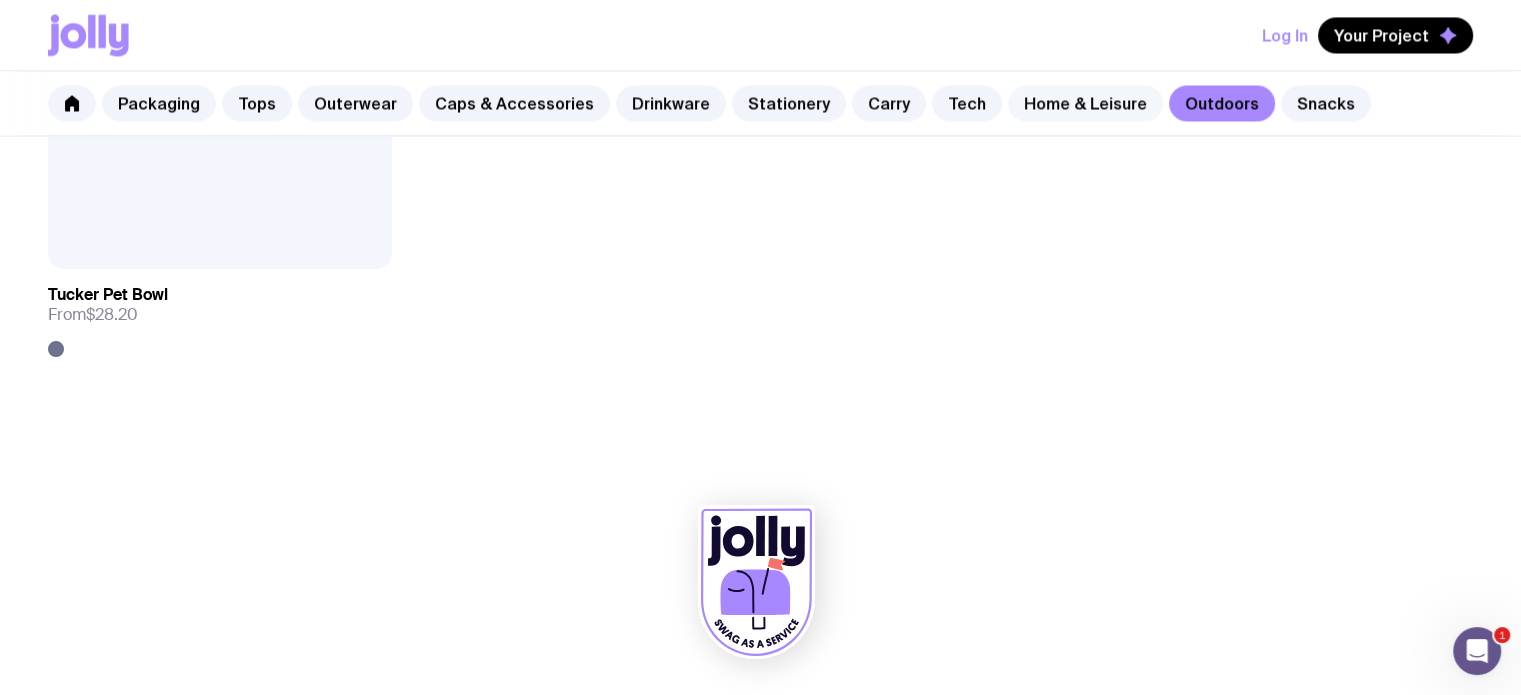 click on "Home & Leisure" 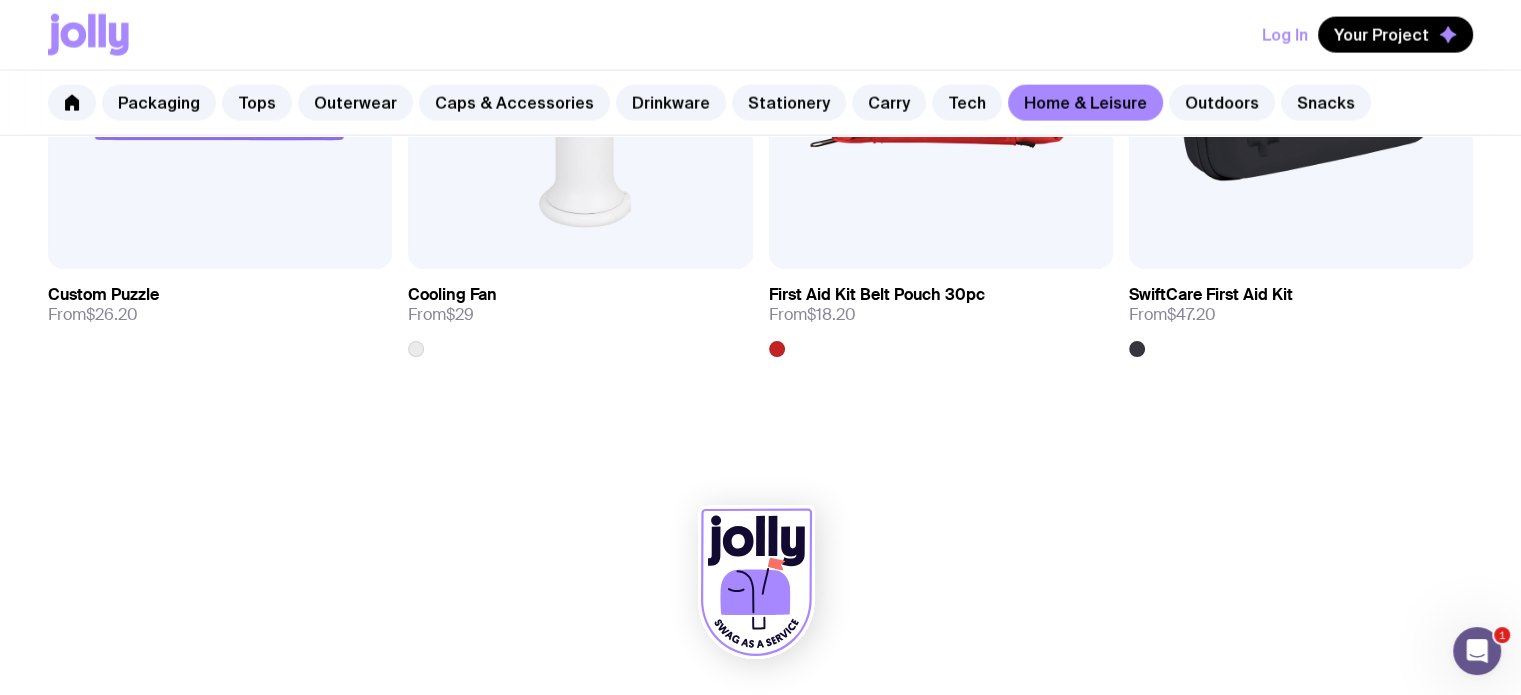 scroll, scrollTop: 4321, scrollLeft: 0, axis: vertical 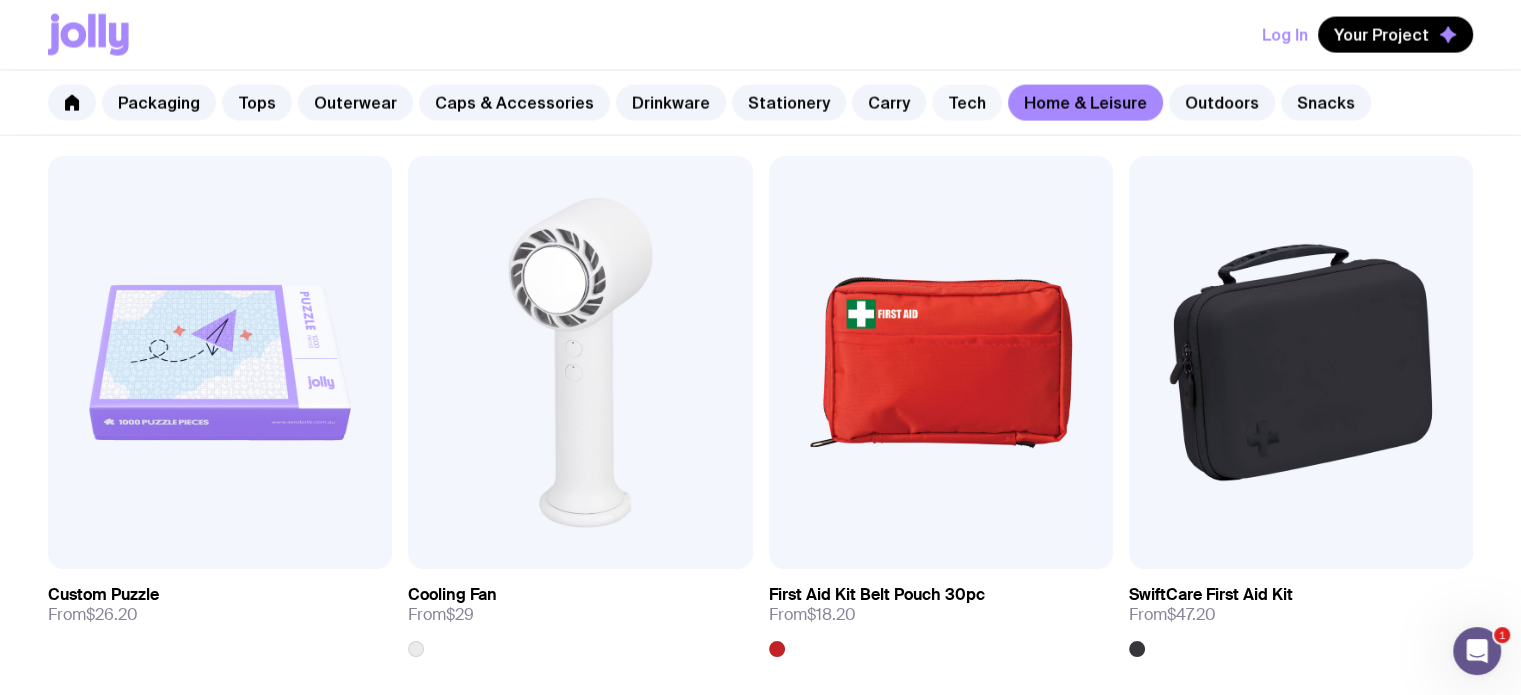 click on "Tech" 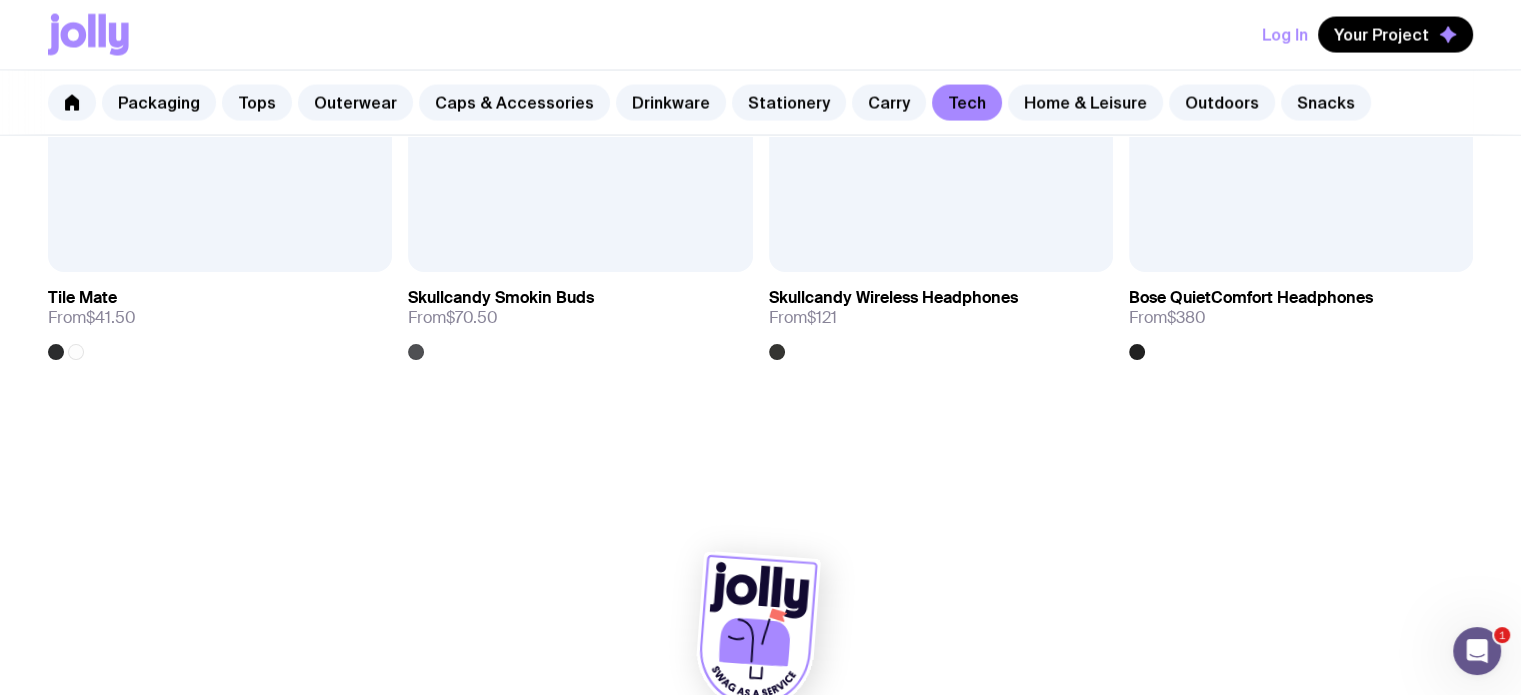 scroll, scrollTop: 4056, scrollLeft: 0, axis: vertical 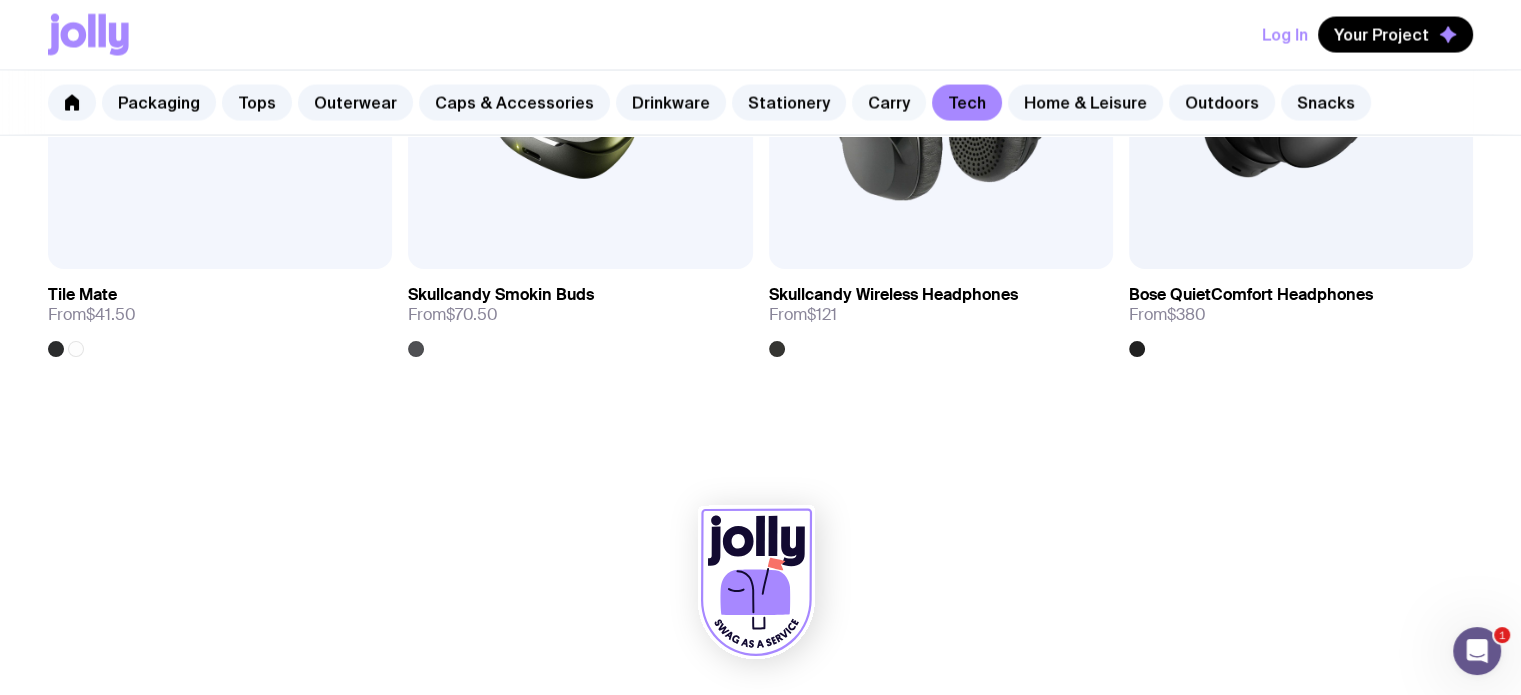 click on "Carry" 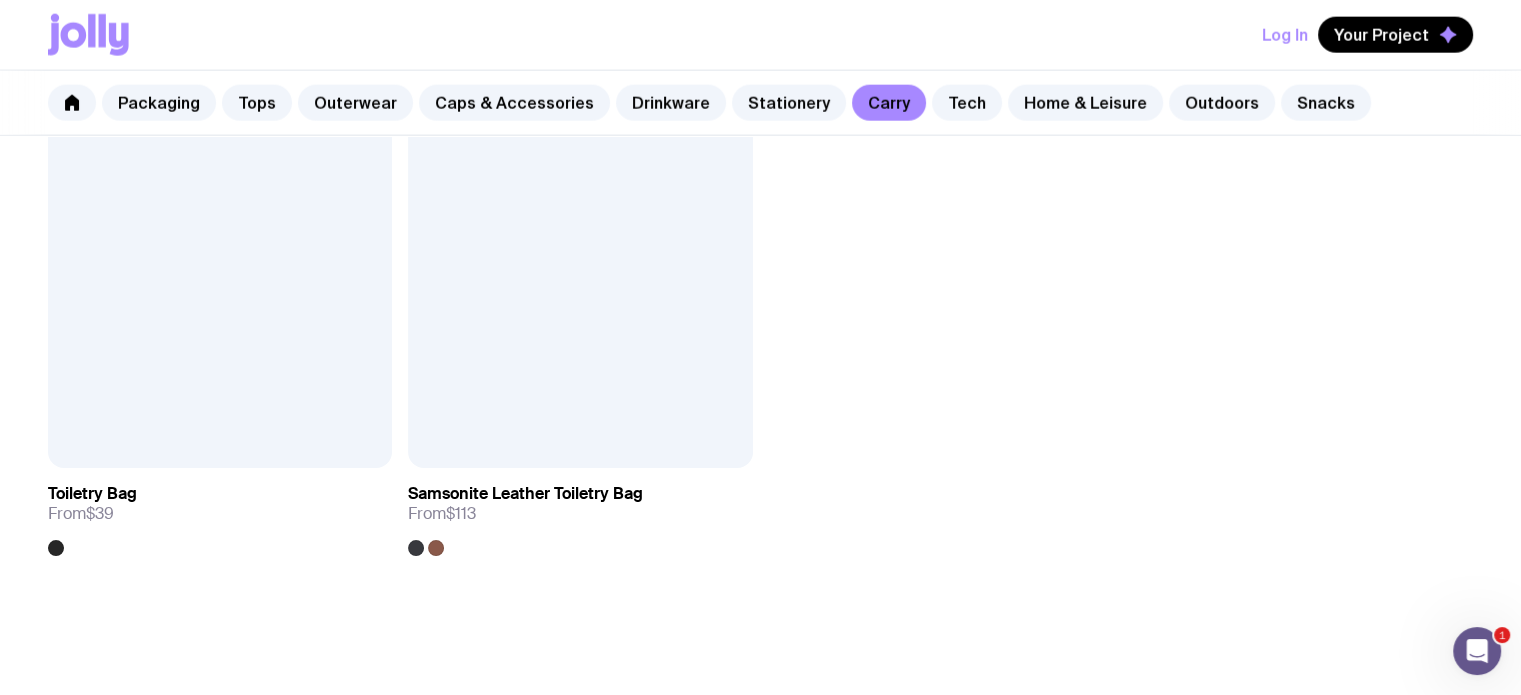 scroll, scrollTop: 5000, scrollLeft: 0, axis: vertical 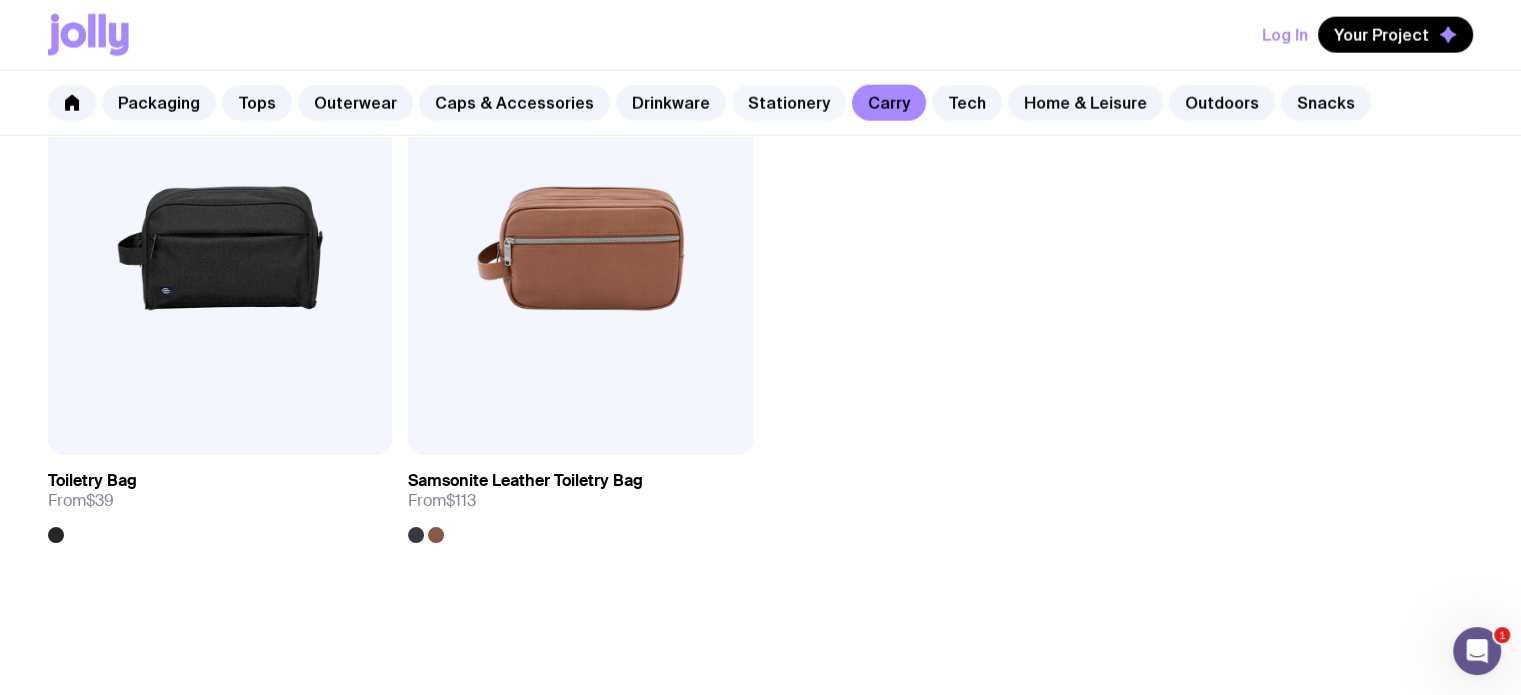 click on "Stationery" 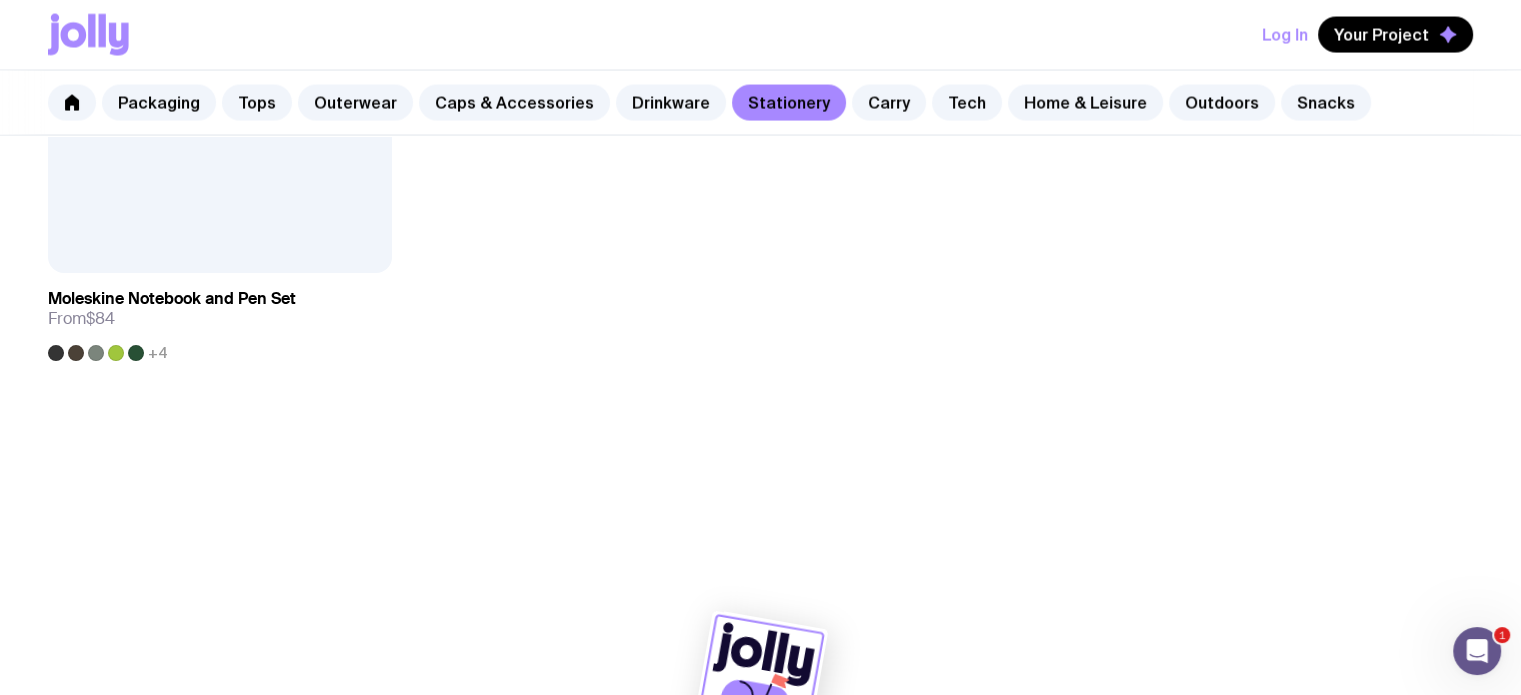 scroll, scrollTop: 4056, scrollLeft: 0, axis: vertical 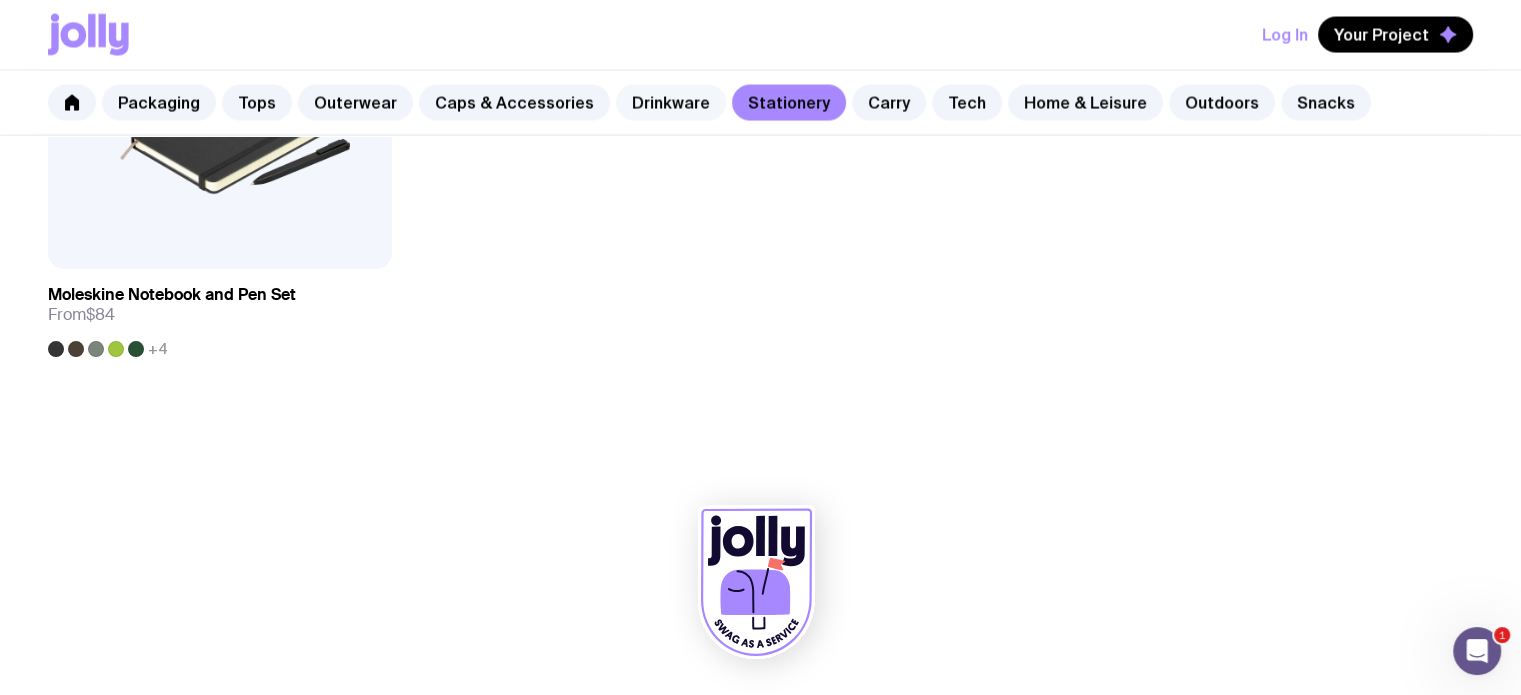click on "Drinkware" 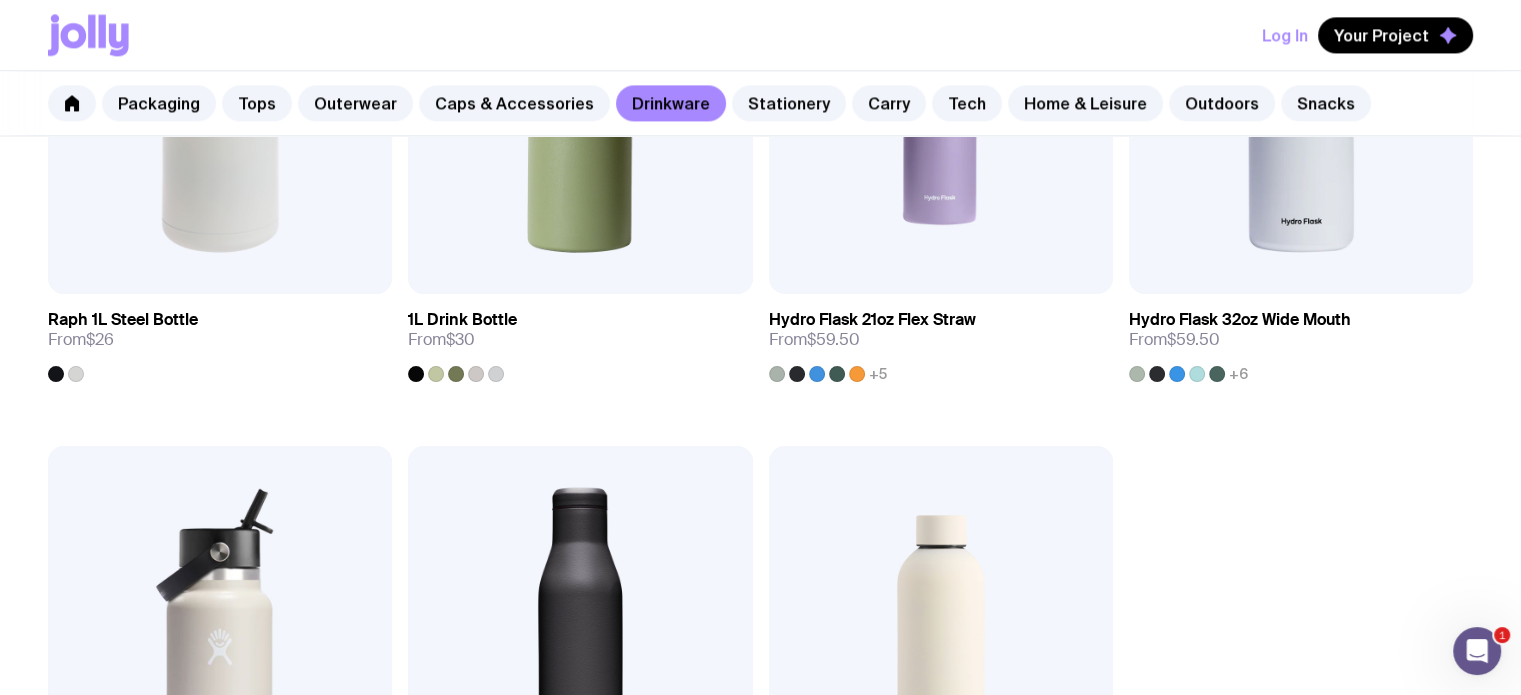 scroll, scrollTop: 3491, scrollLeft: 0, axis: vertical 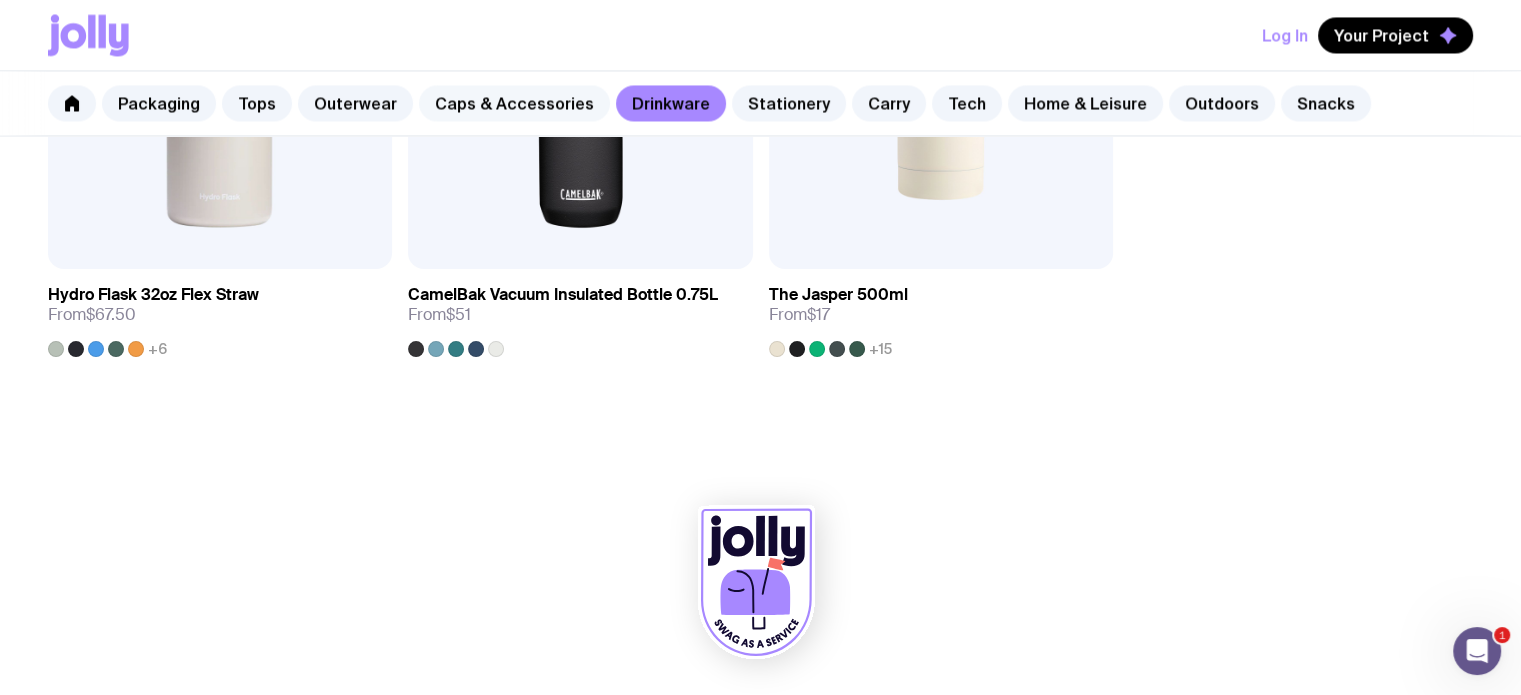click on "Caps & Accessories" 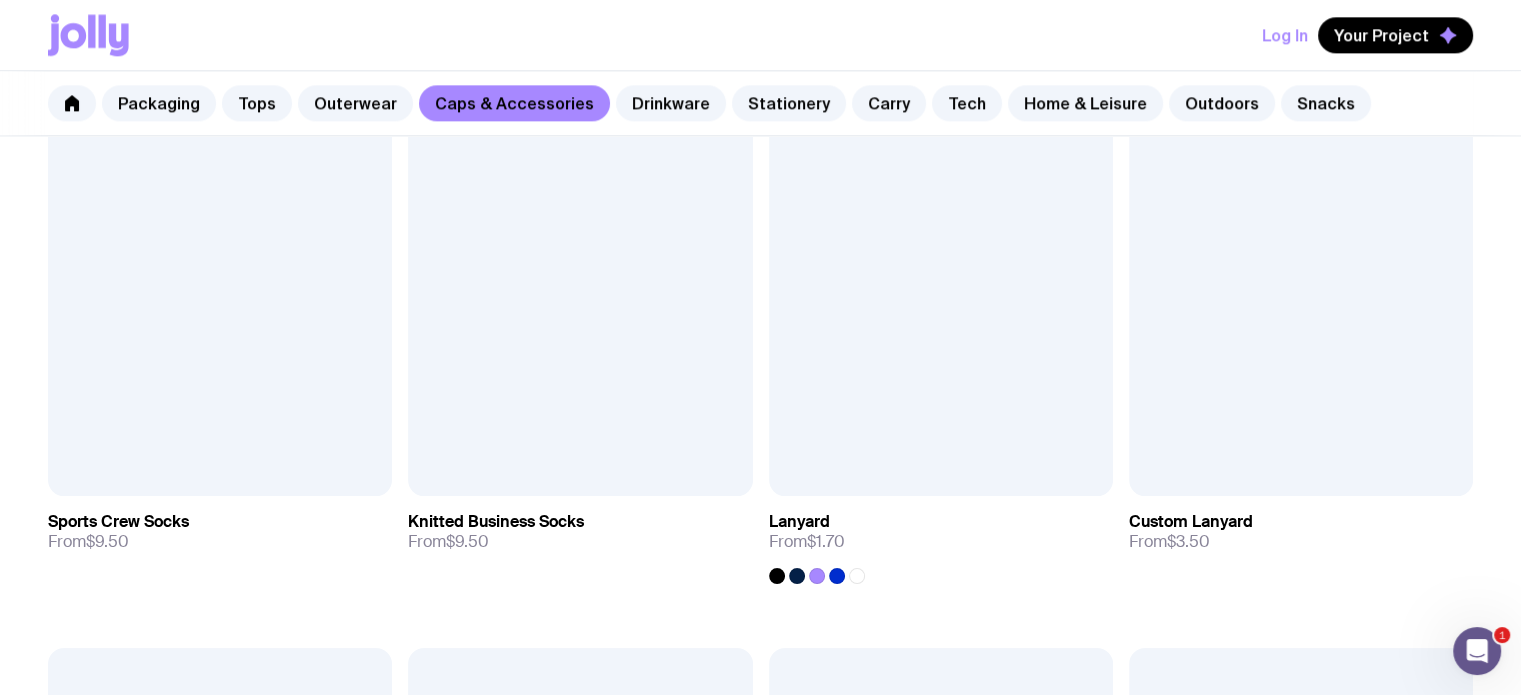scroll, scrollTop: 2700, scrollLeft: 0, axis: vertical 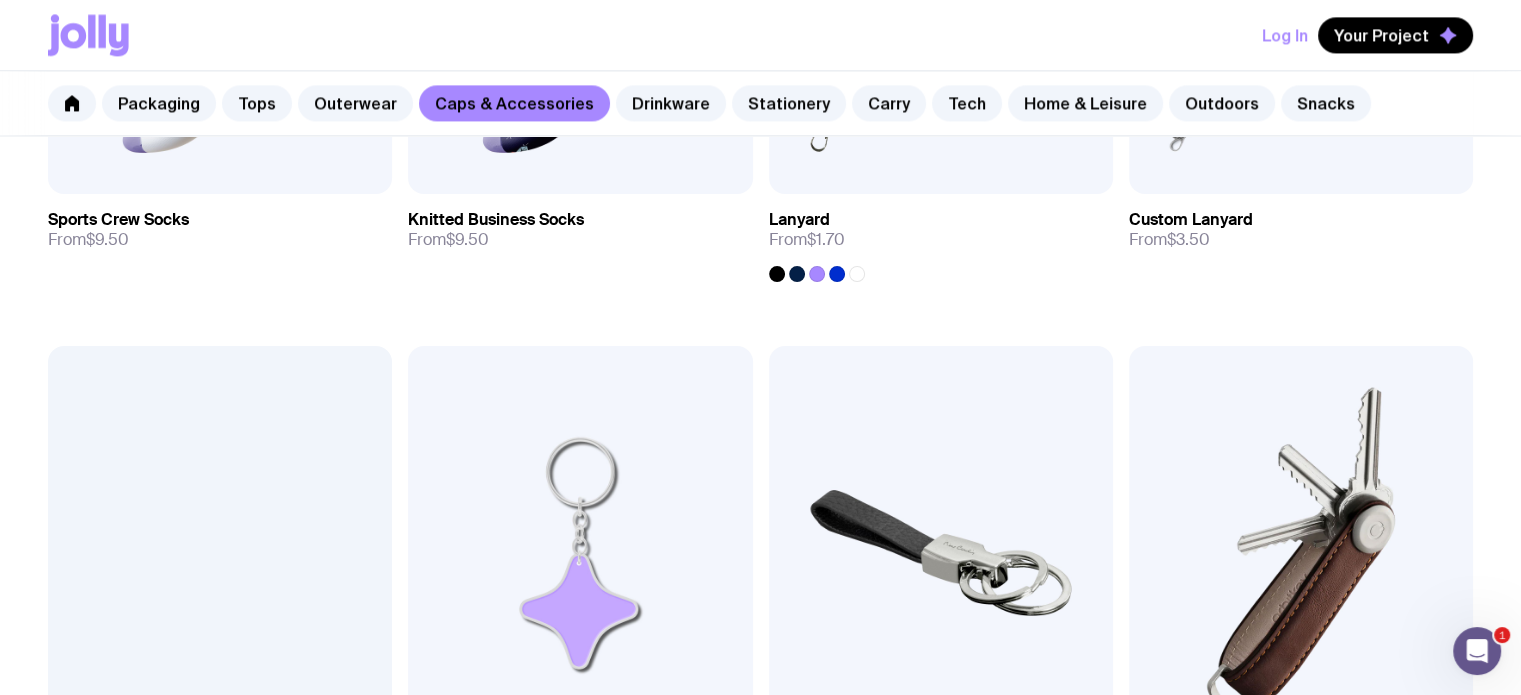 drag, startPoint x: 71, startPoint y: 32, endPoint x: 460, endPoint y: 288, distance: 465.67908 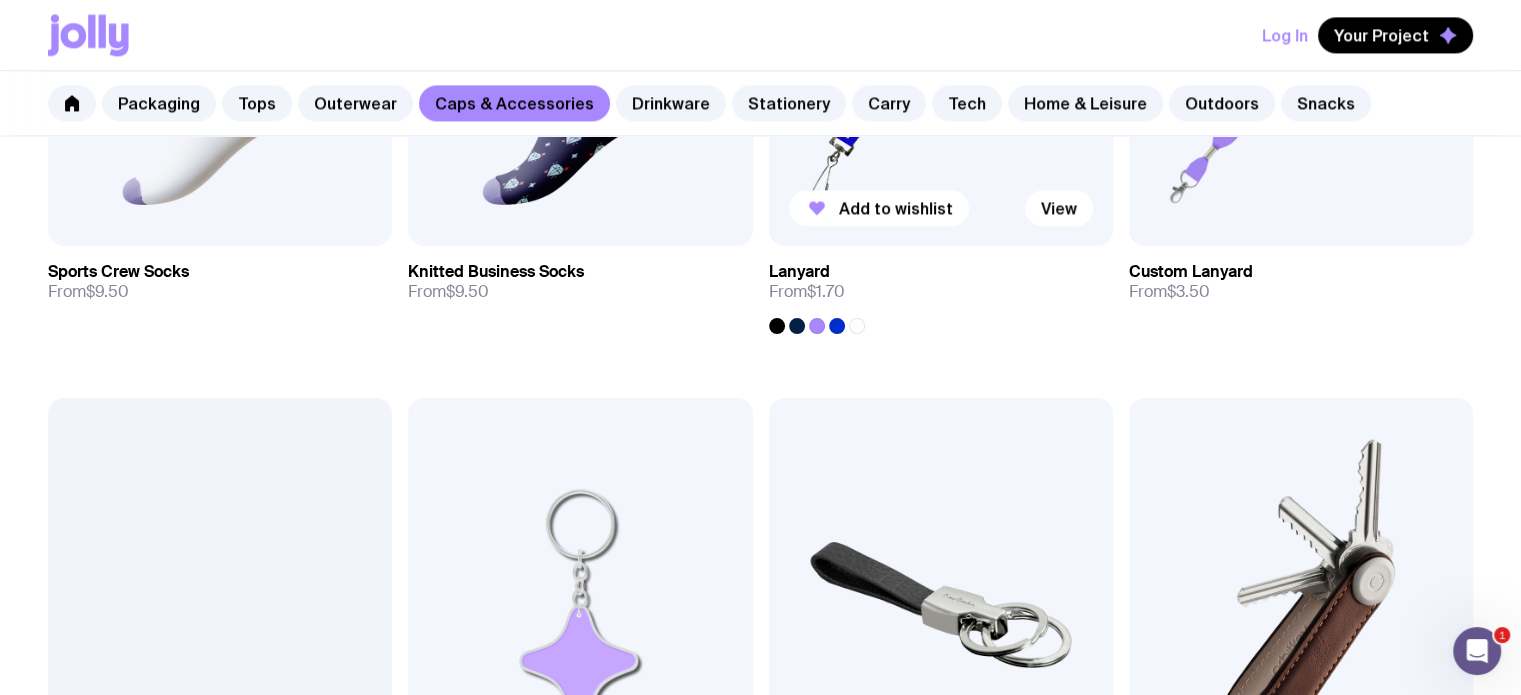 scroll, scrollTop: 2900, scrollLeft: 0, axis: vertical 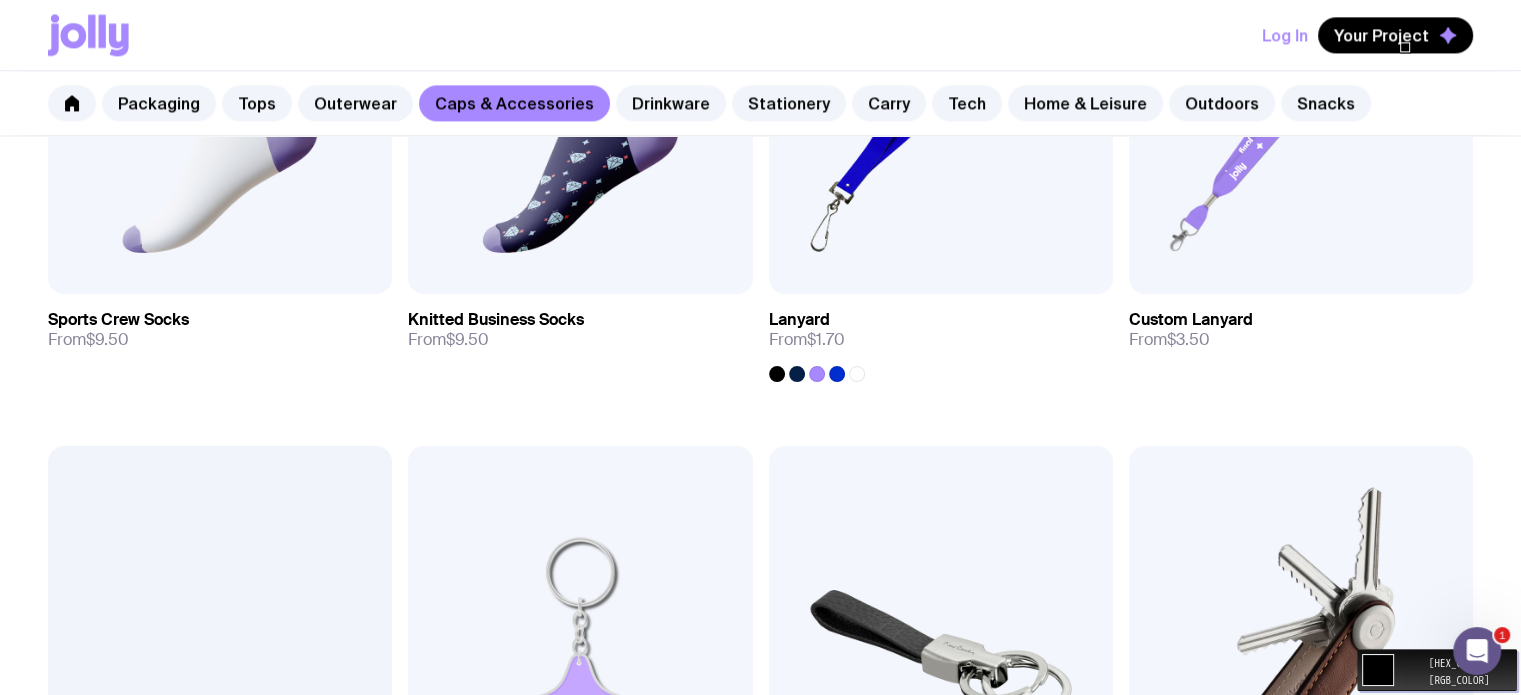 click on "Move your  🖱️  to pick a color #000000 rgb(0,0,0)" at bounding box center (760, -532) 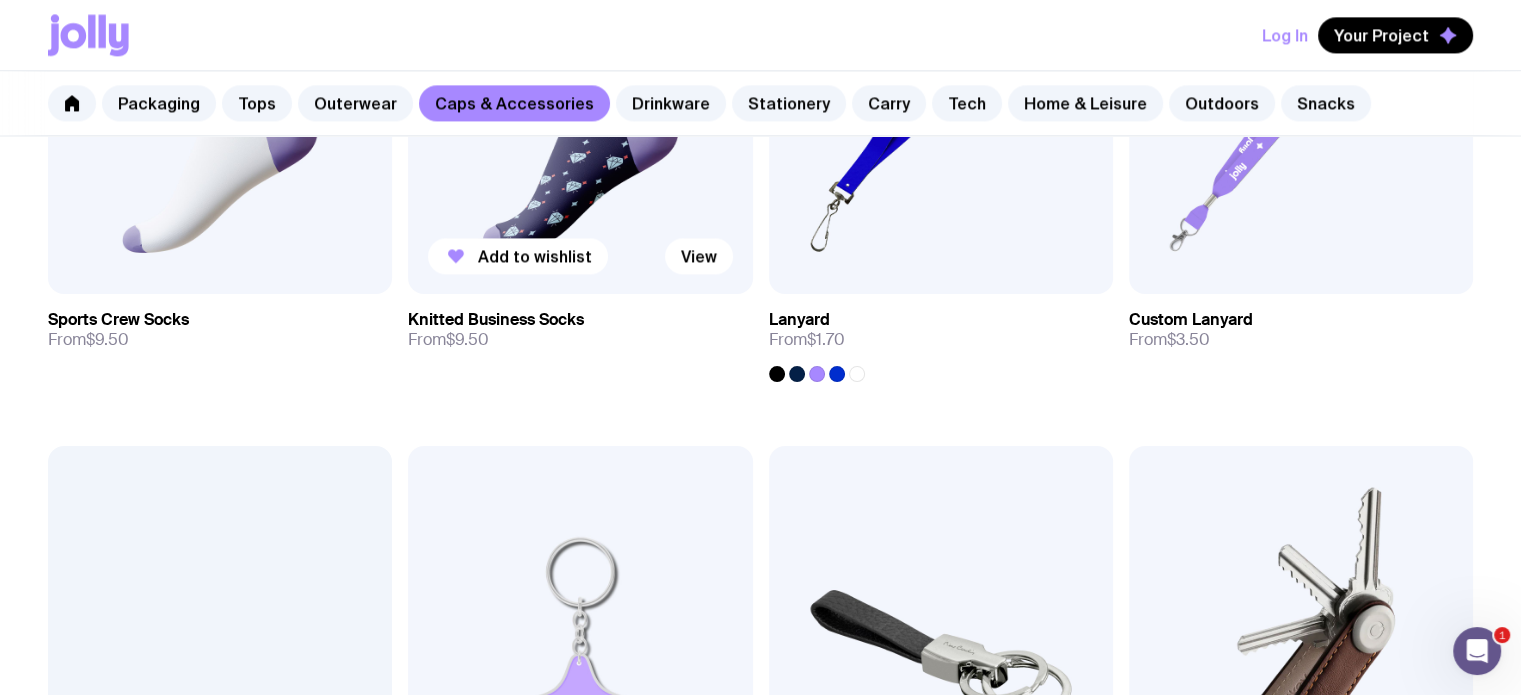 click on "Knitted Business Socks From  $9.50" at bounding box center [580, 330] 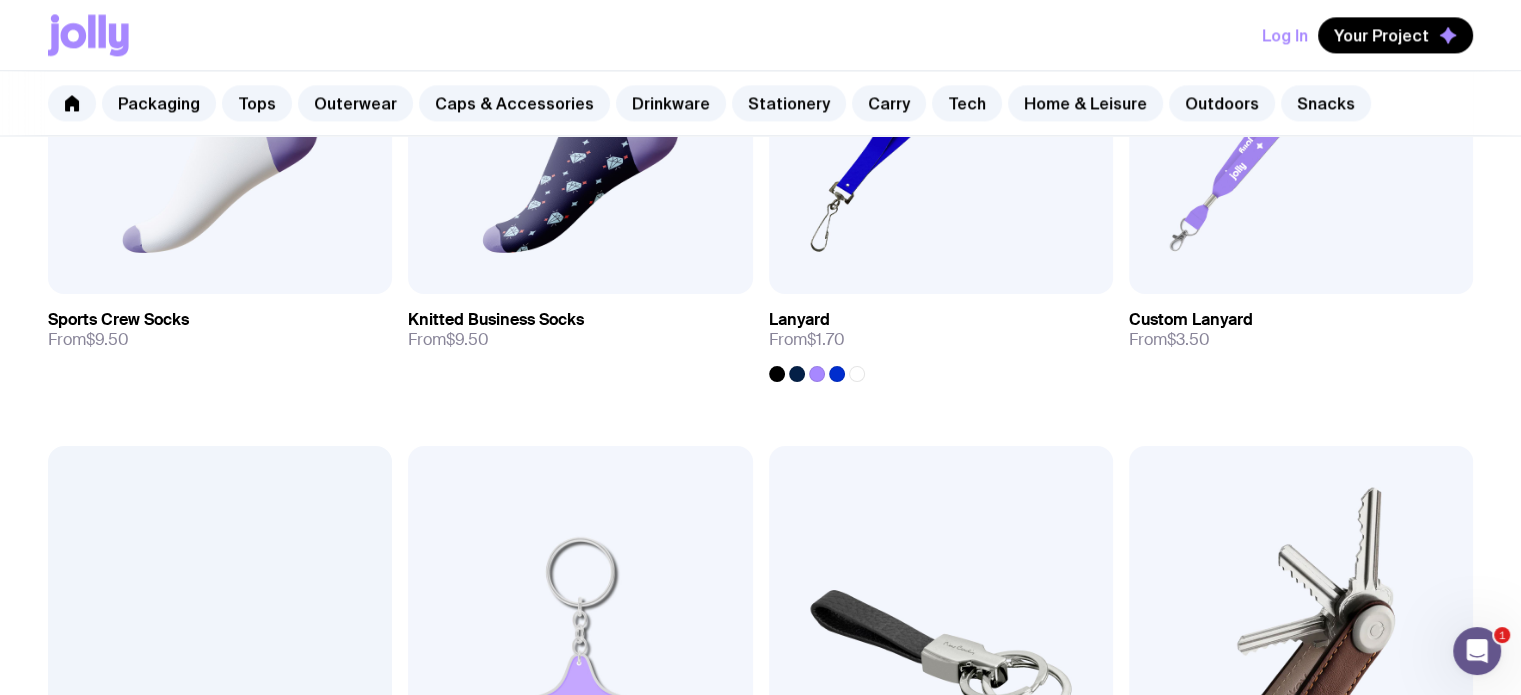 scroll, scrollTop: 0, scrollLeft: 0, axis: both 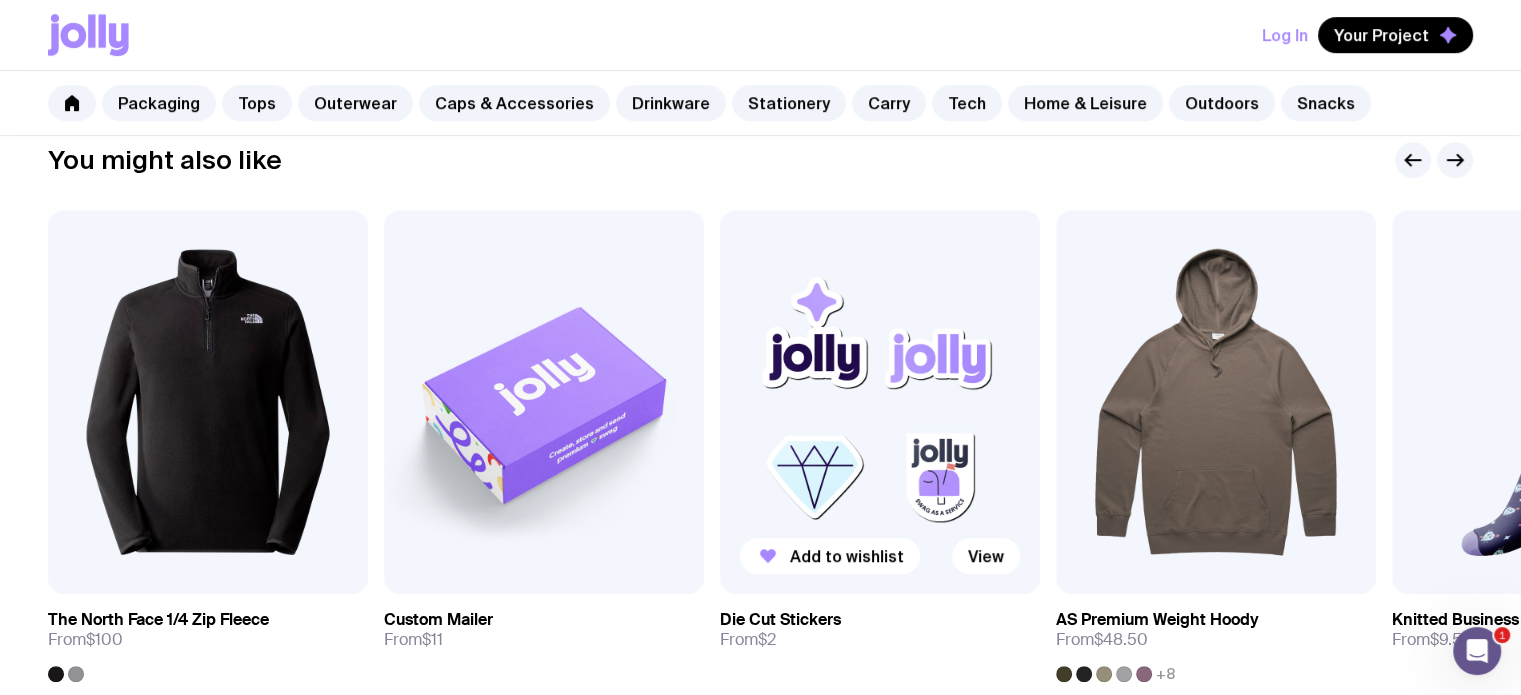 click at bounding box center (880, 402) 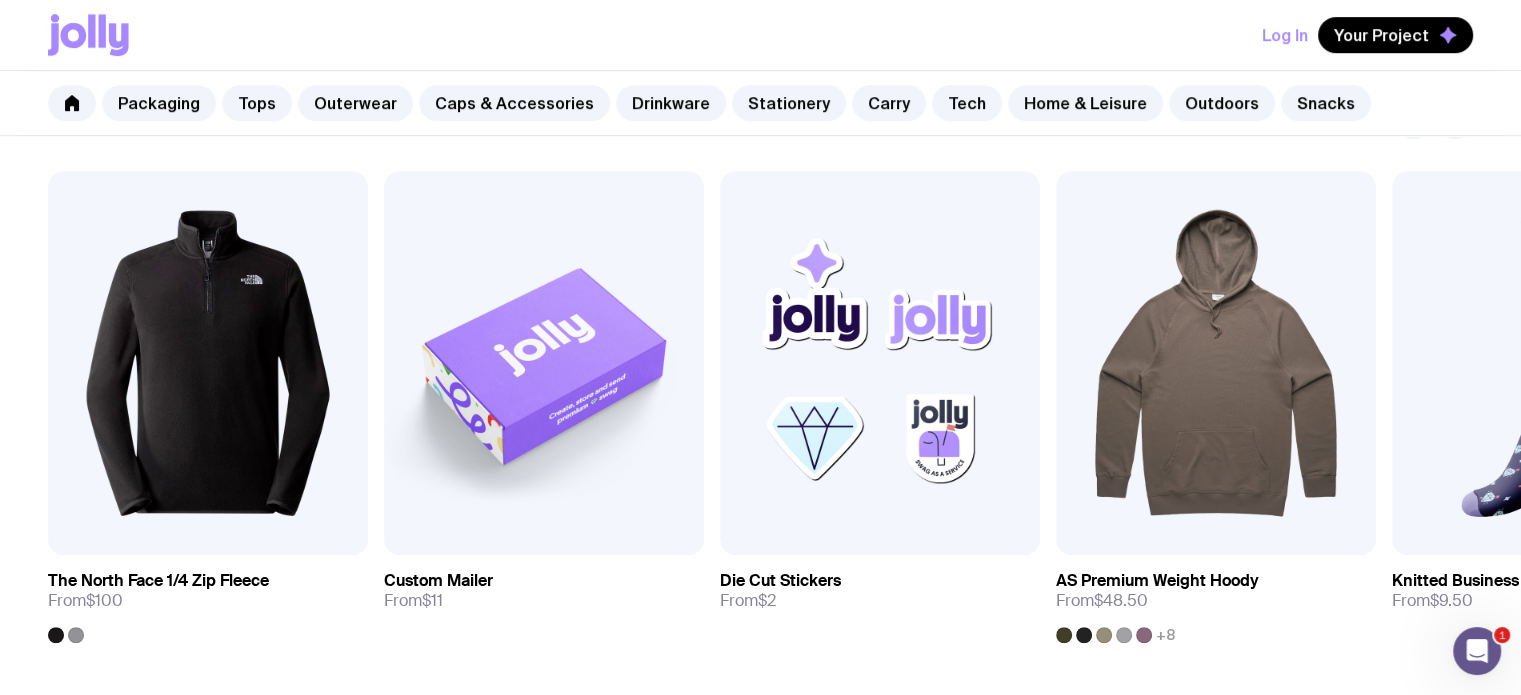 scroll, scrollTop: 1002, scrollLeft: 0, axis: vertical 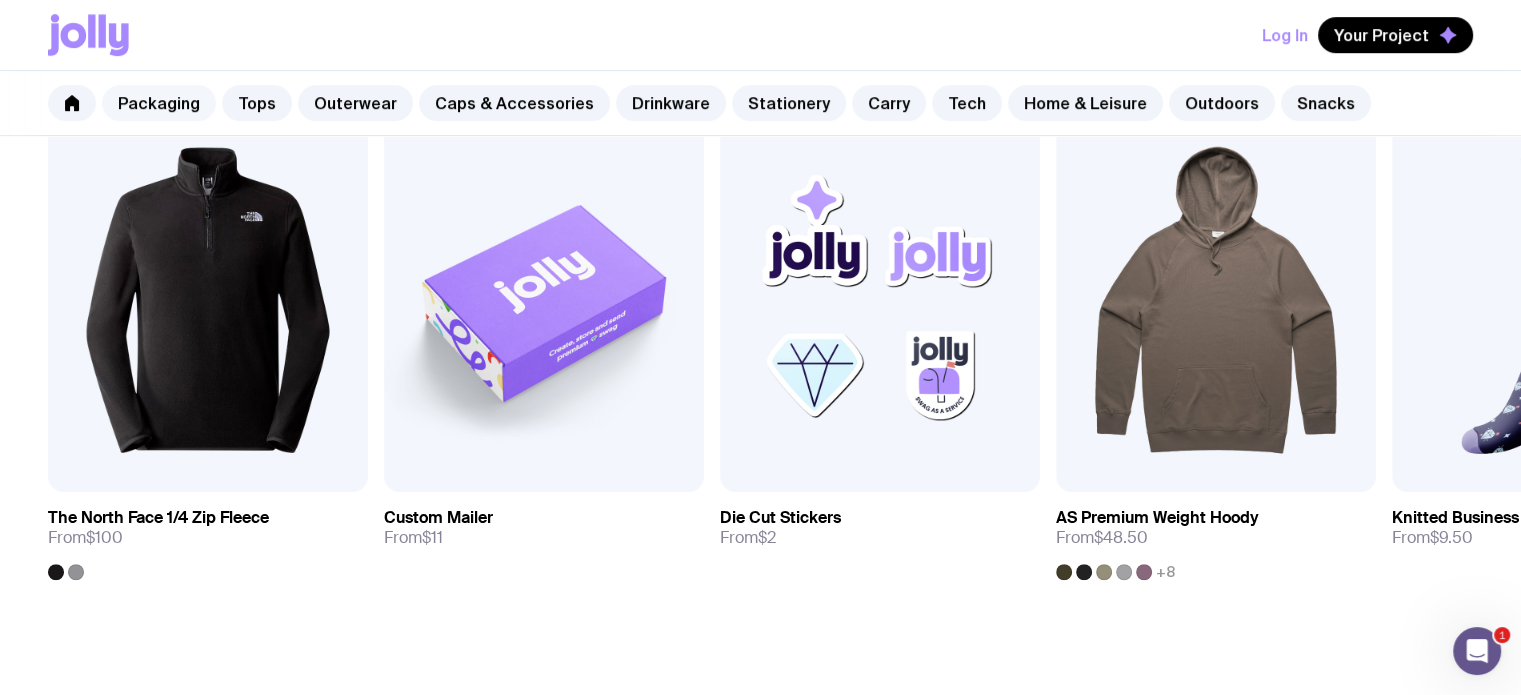click on "Packaging" at bounding box center (159, 103) 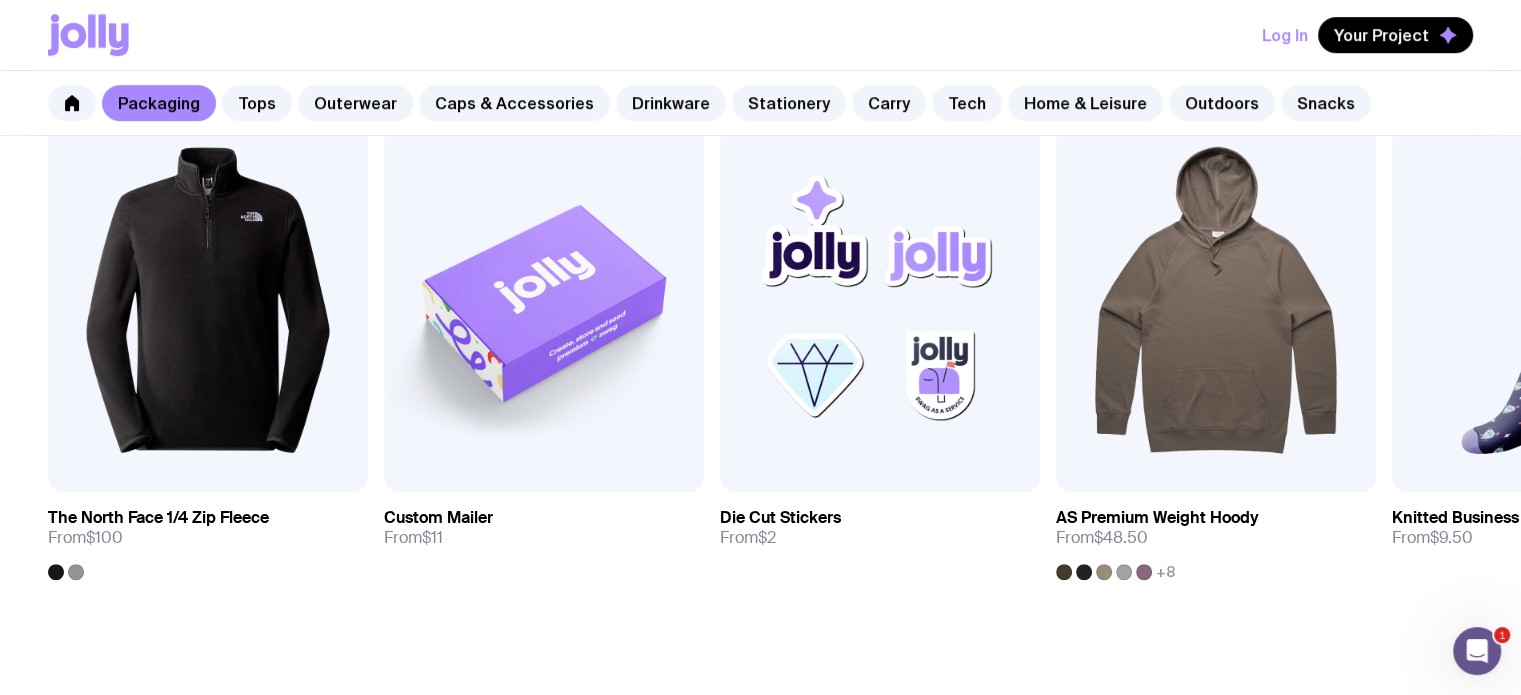 scroll, scrollTop: 0, scrollLeft: 0, axis: both 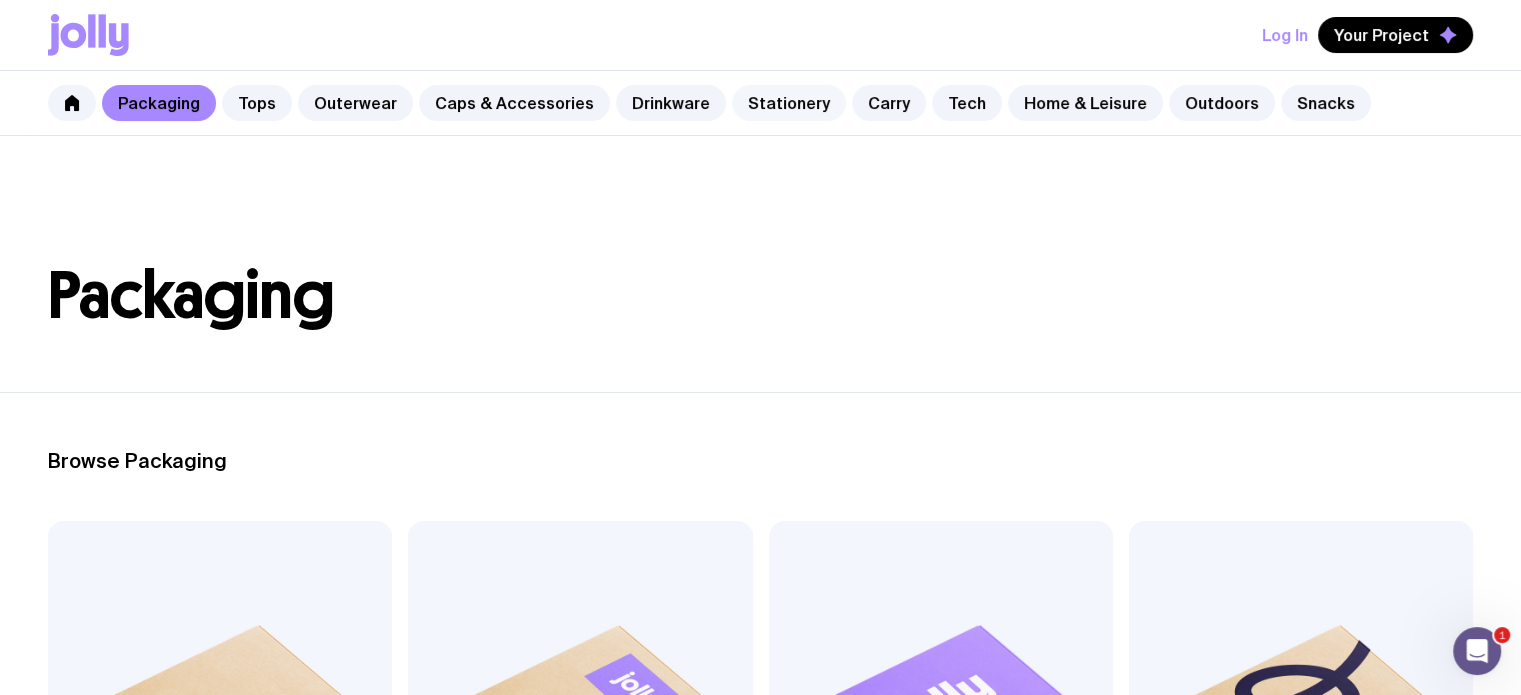click on "Stationery" at bounding box center [789, 103] 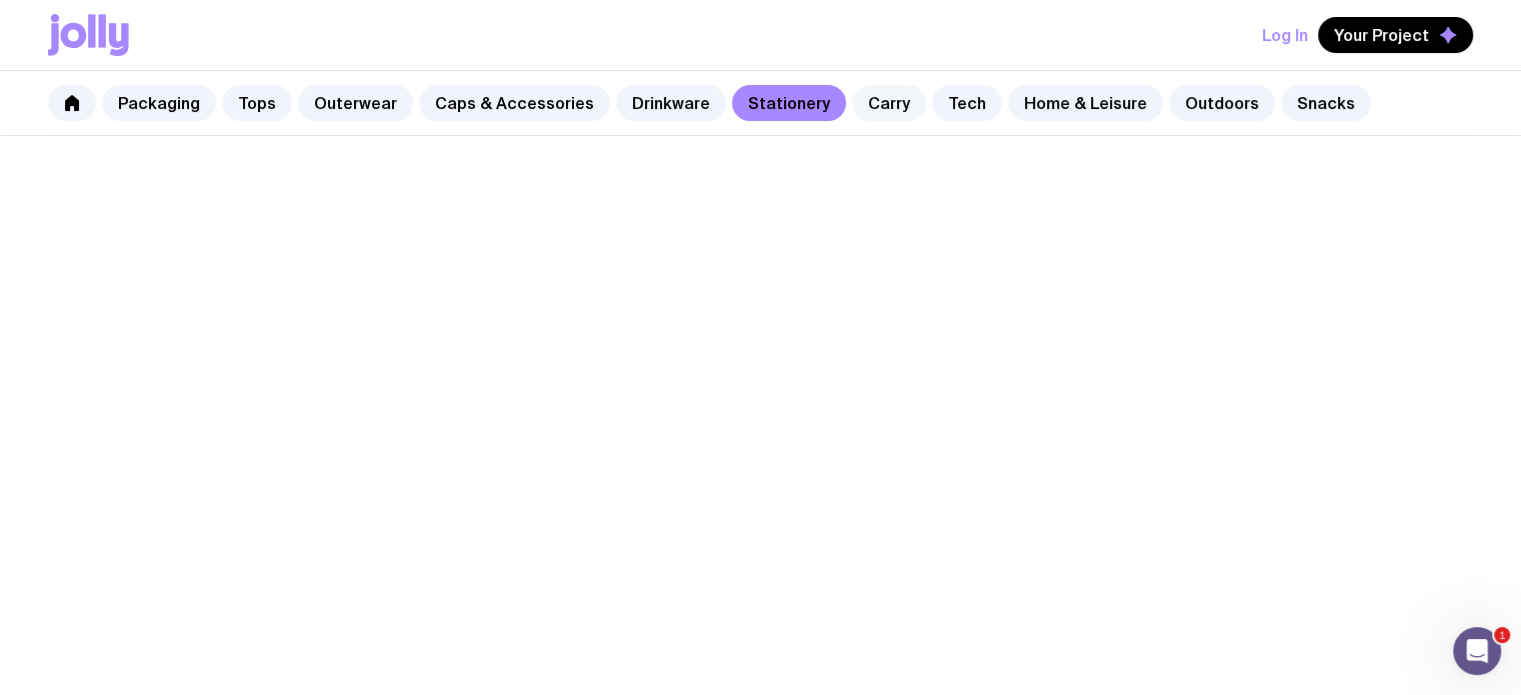 click on "Carry" at bounding box center (889, 103) 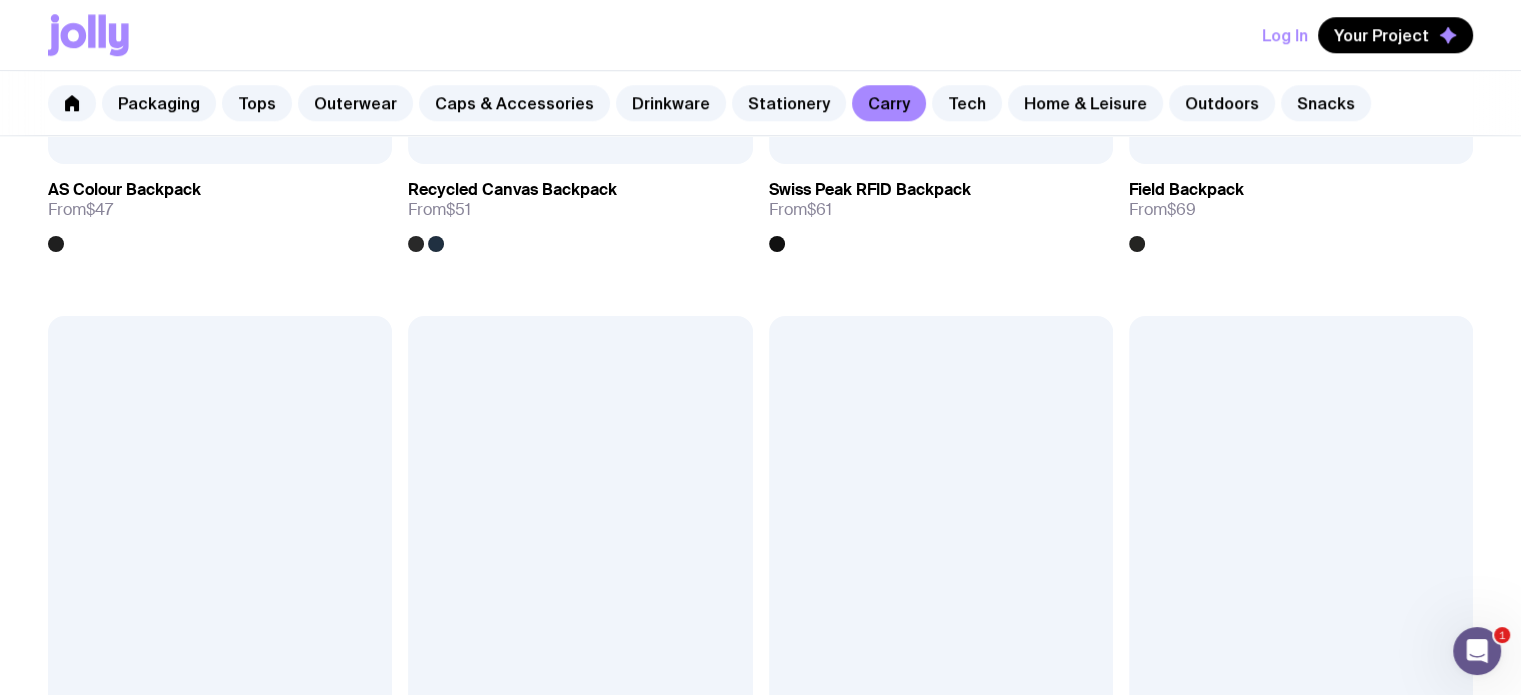 scroll, scrollTop: 2000, scrollLeft: 0, axis: vertical 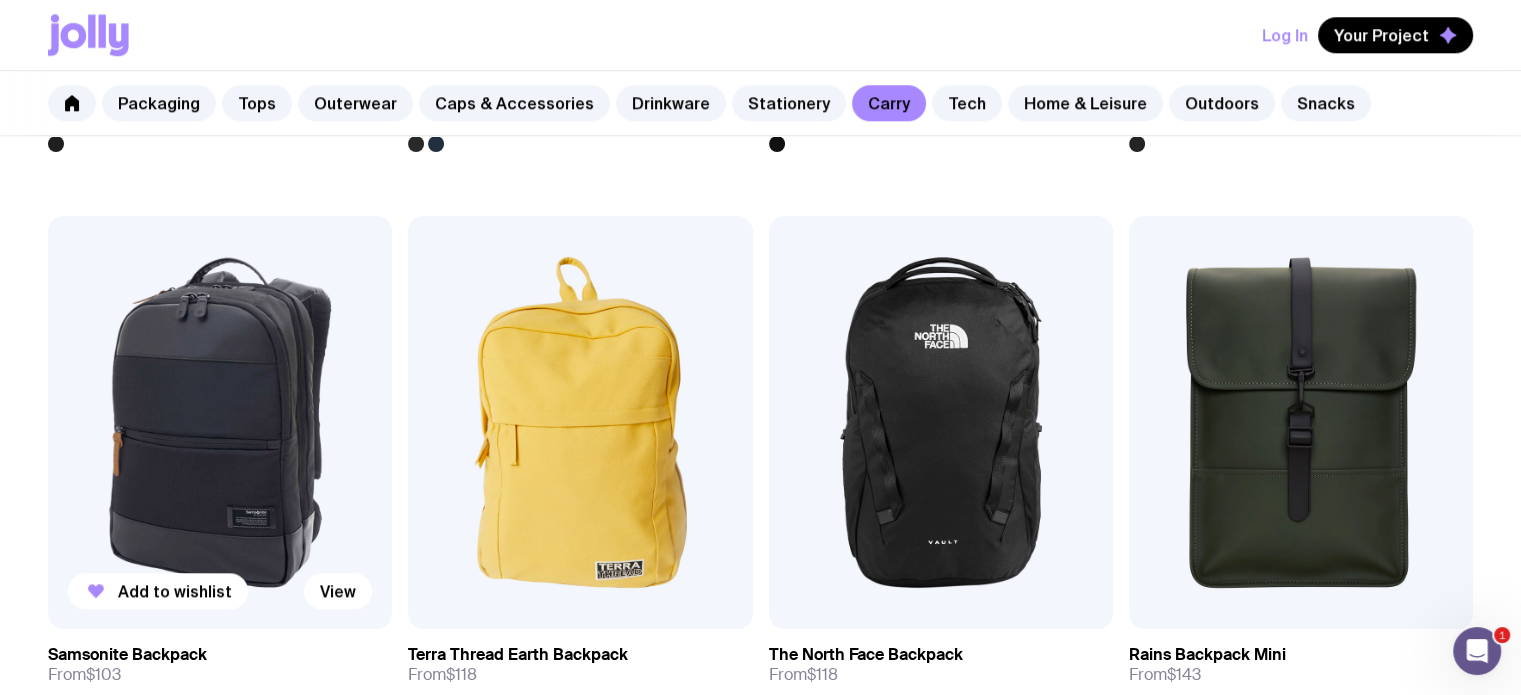 click at bounding box center (220, 422) 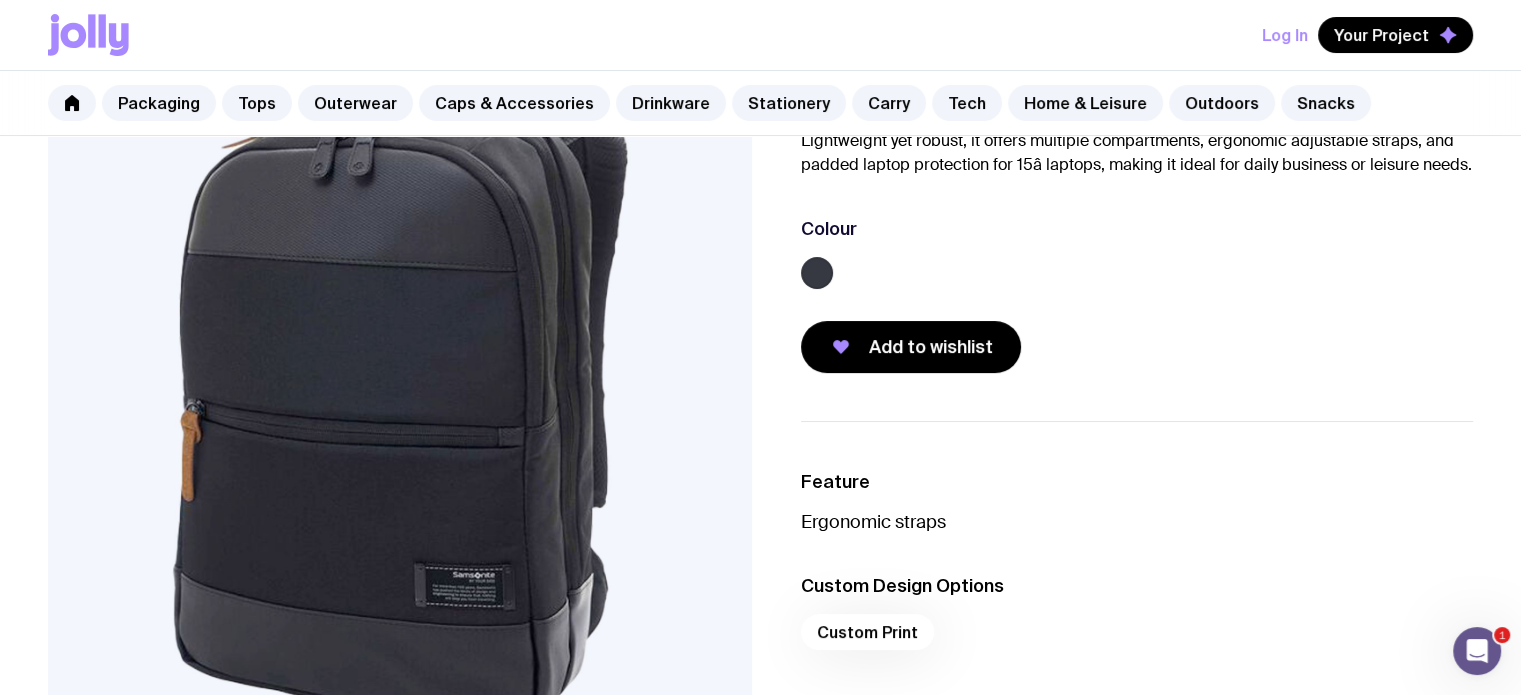 scroll, scrollTop: 200, scrollLeft: 0, axis: vertical 